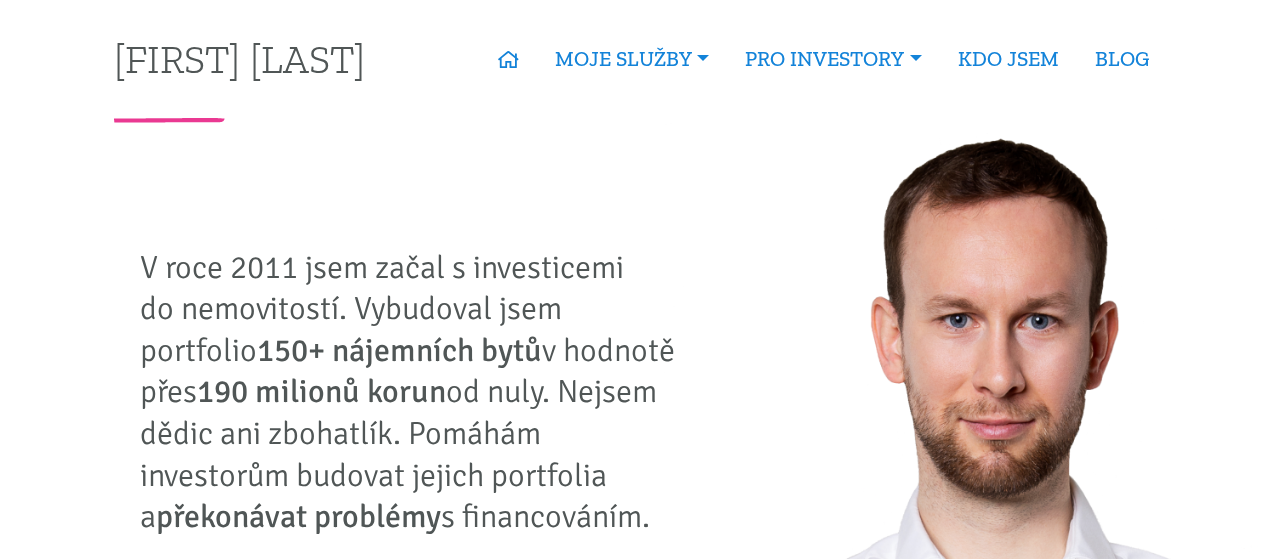 scroll, scrollTop: 0, scrollLeft: 0, axis: both 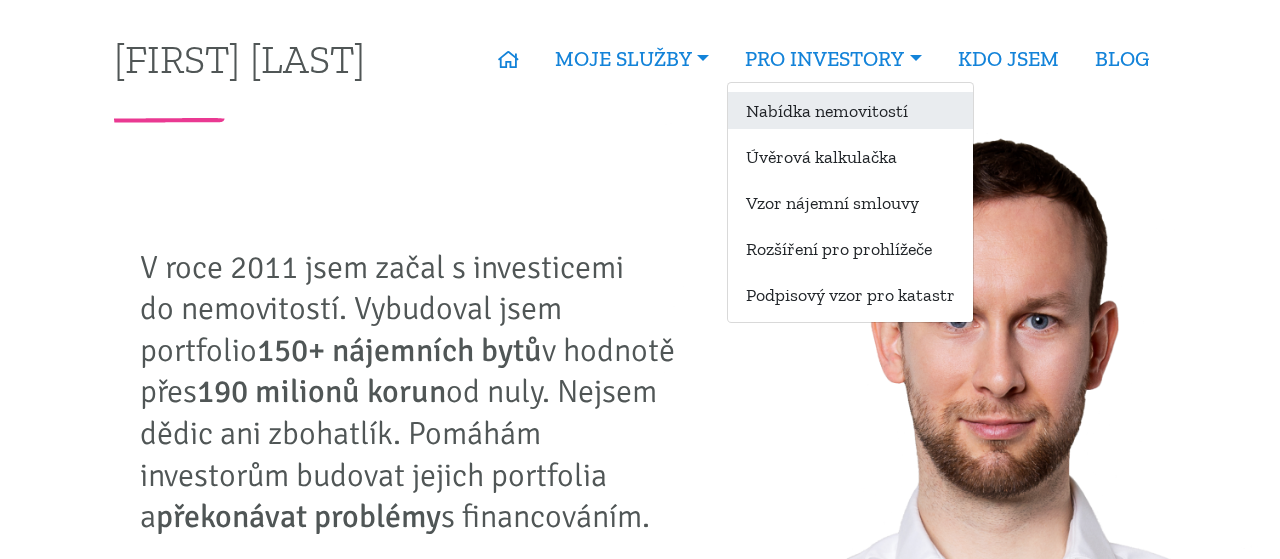 click on "Nabídka nemovitostí" at bounding box center [850, 110] 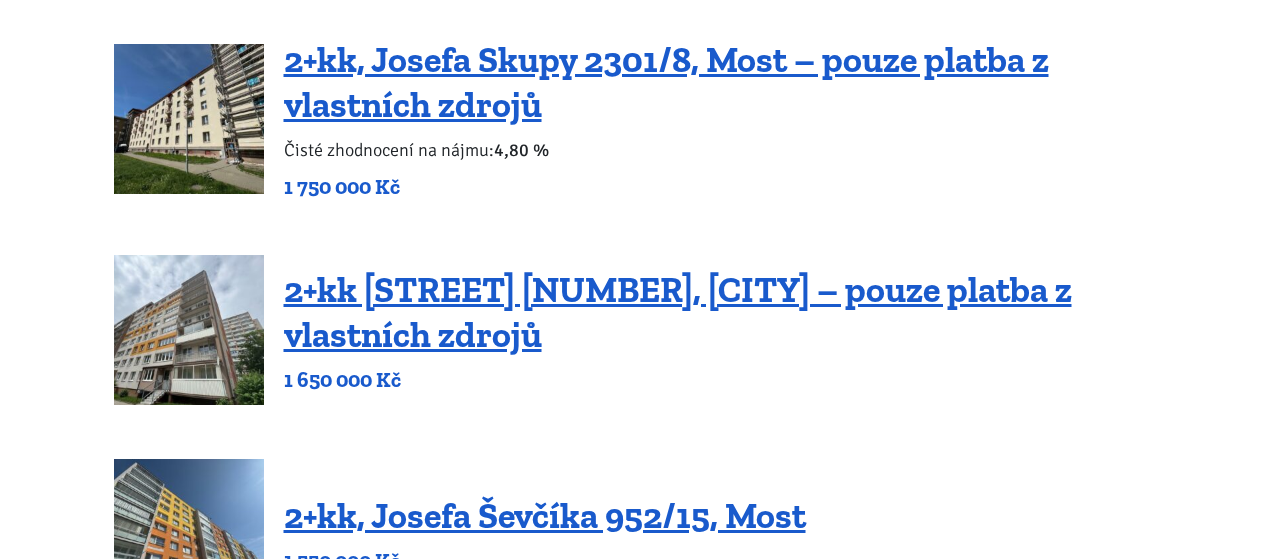 scroll, scrollTop: 832, scrollLeft: 0, axis: vertical 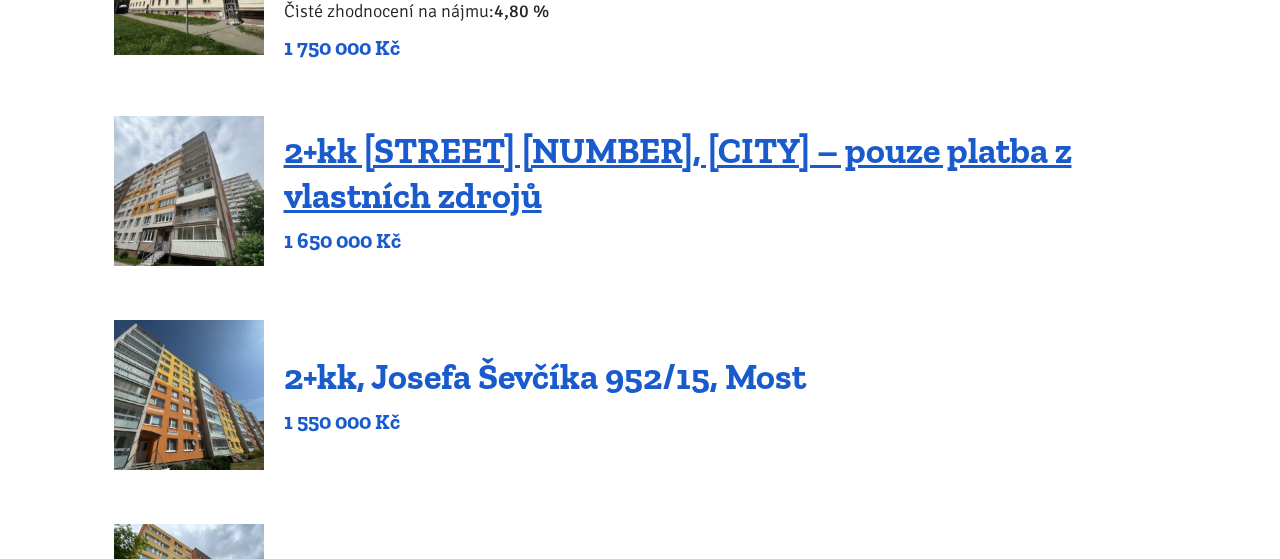 click on "2+kk, Josefa Ševčíka 952/15, Most" at bounding box center [545, 376] 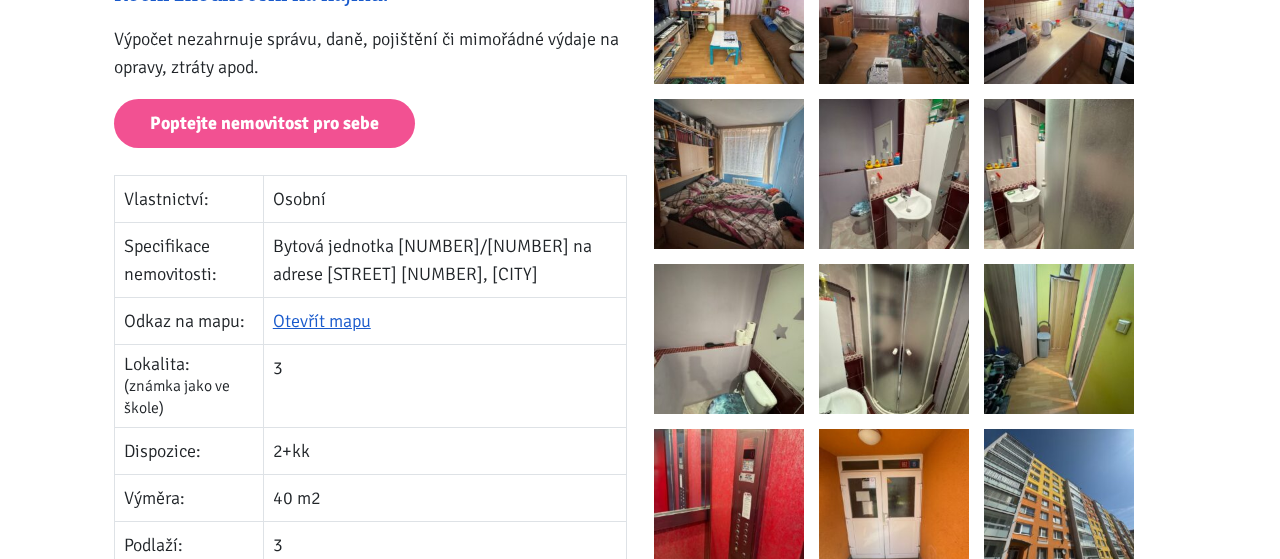 scroll, scrollTop: 0, scrollLeft: 0, axis: both 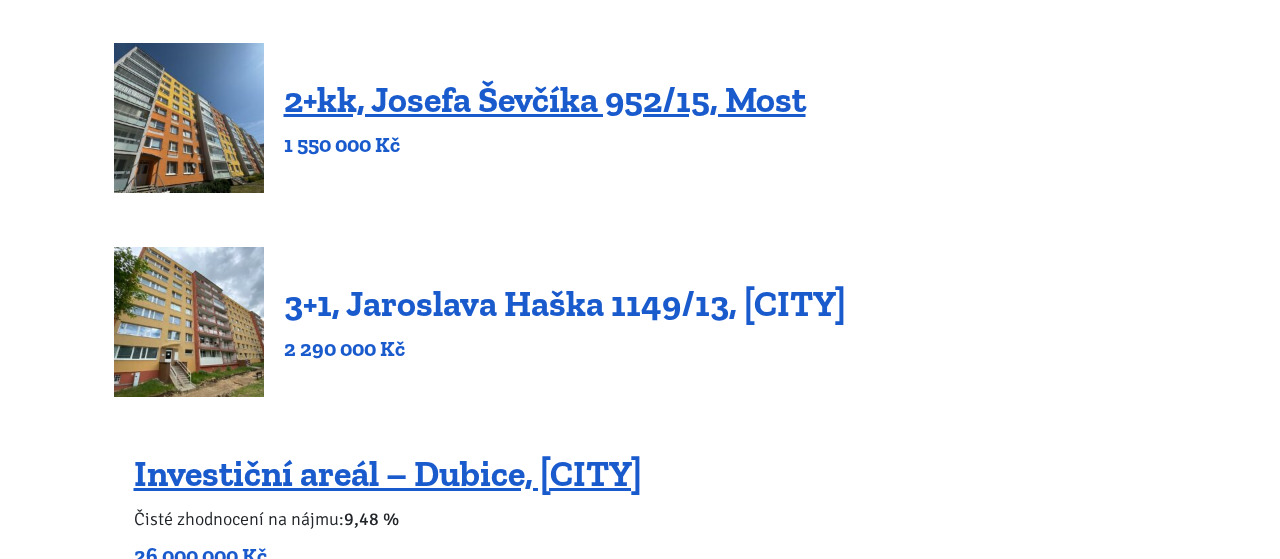 click on "3+1, Jaroslava Haška 1149/13, Most" at bounding box center [565, 303] 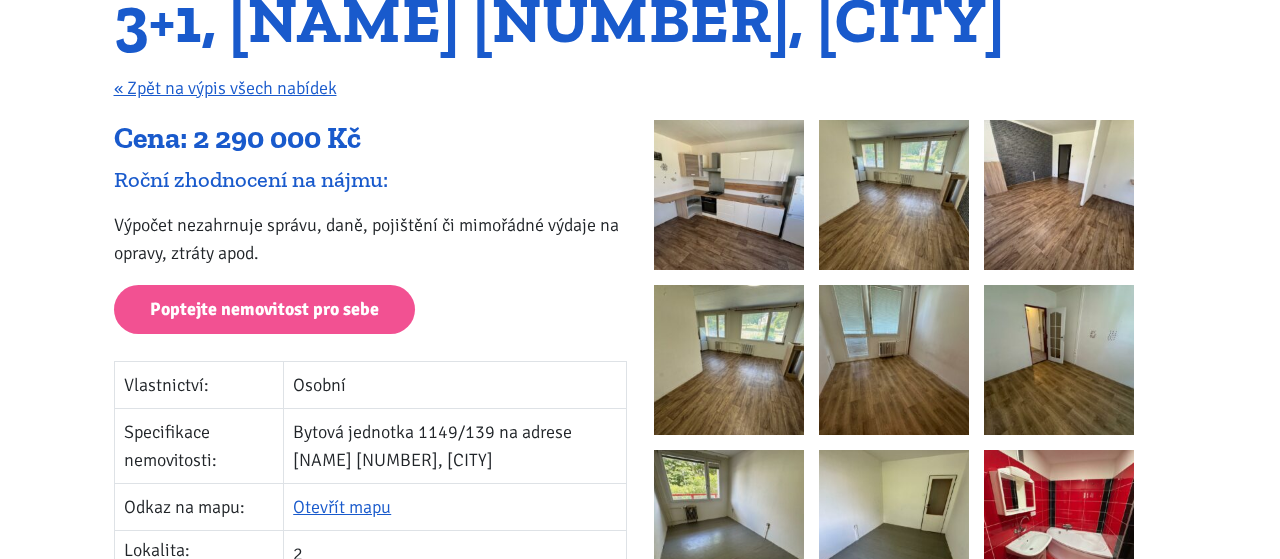 scroll, scrollTop: 277, scrollLeft: 0, axis: vertical 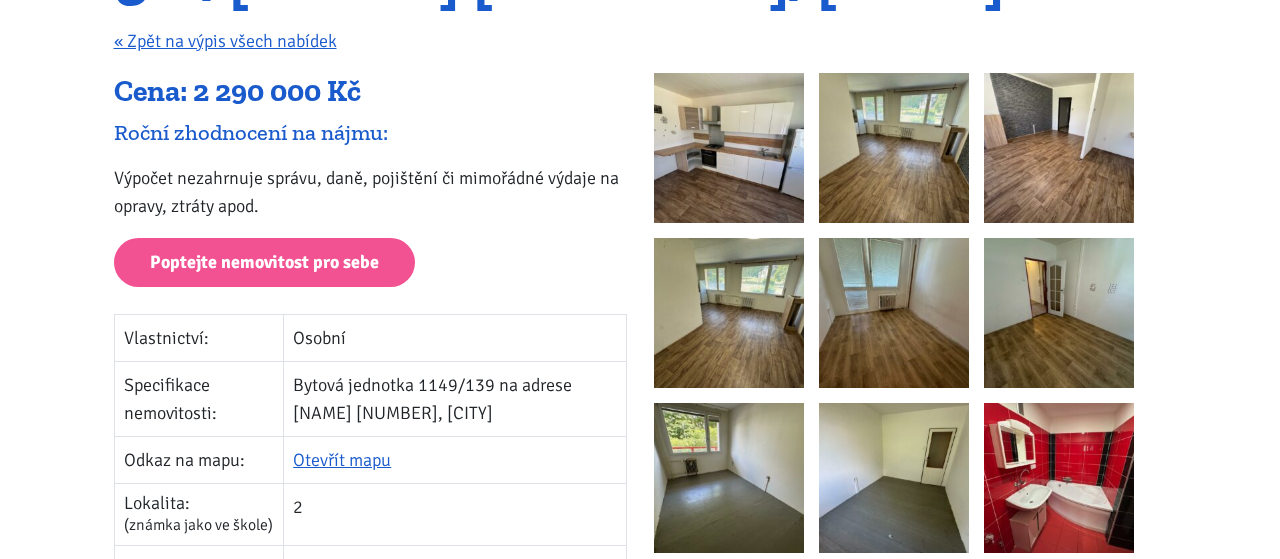 drag, startPoint x: 295, startPoint y: 413, endPoint x: 499, endPoint y: 417, distance: 204.03922 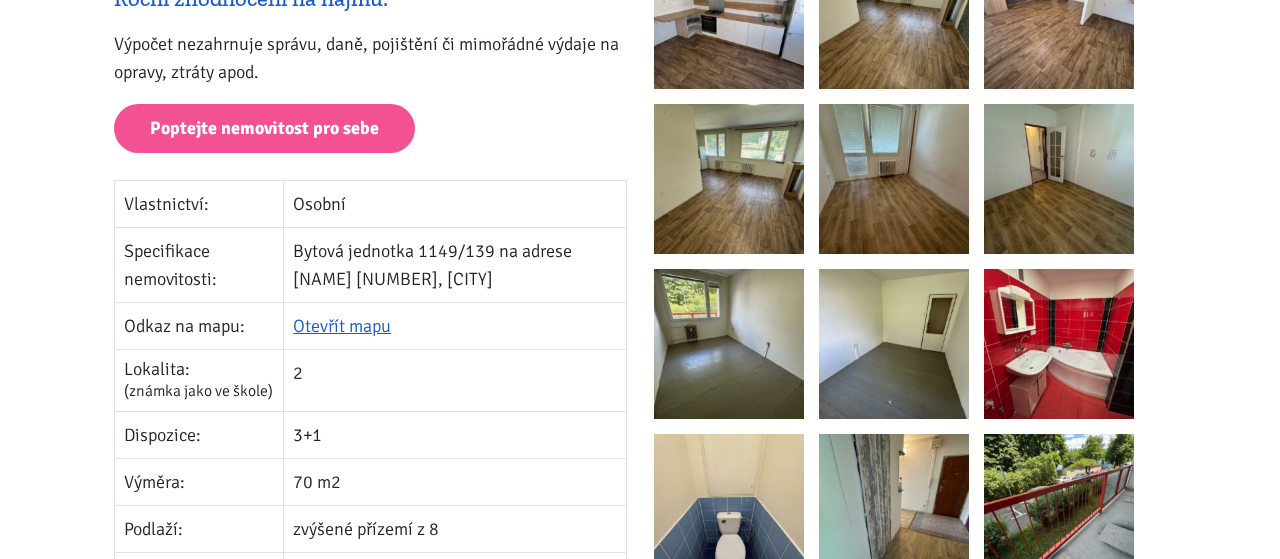 scroll, scrollTop: 416, scrollLeft: 0, axis: vertical 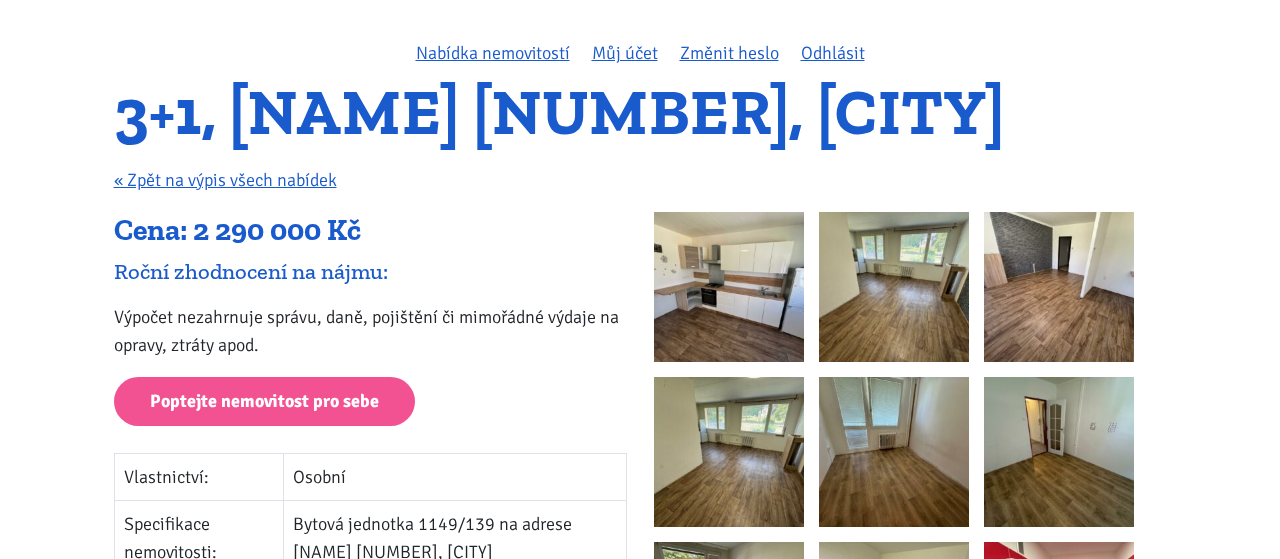 click at bounding box center [729, 287] 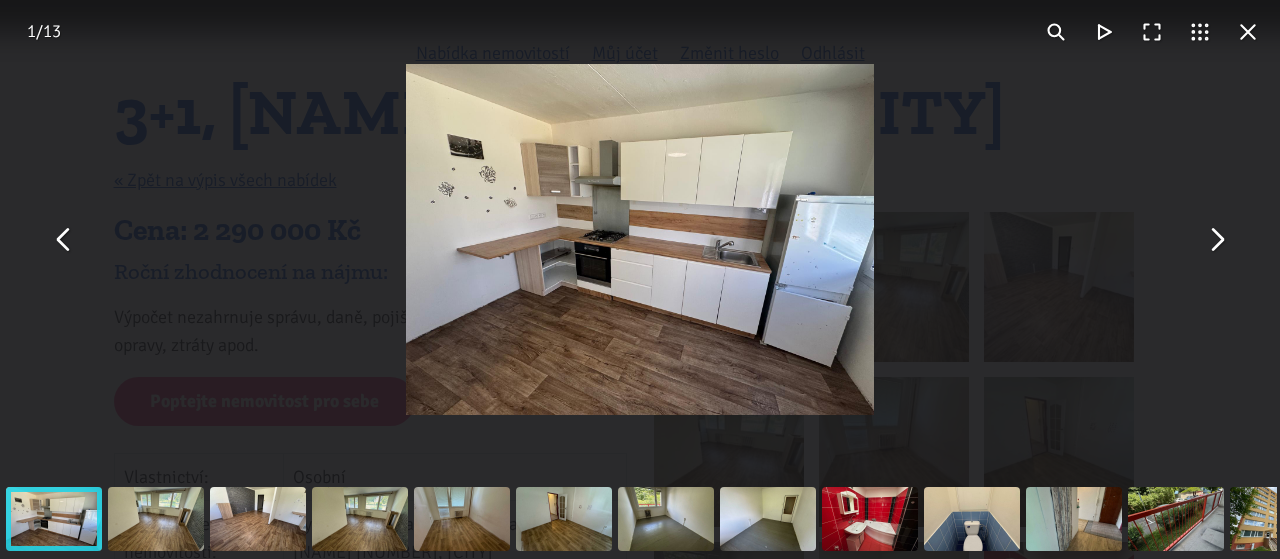 click at bounding box center (1216, 240) 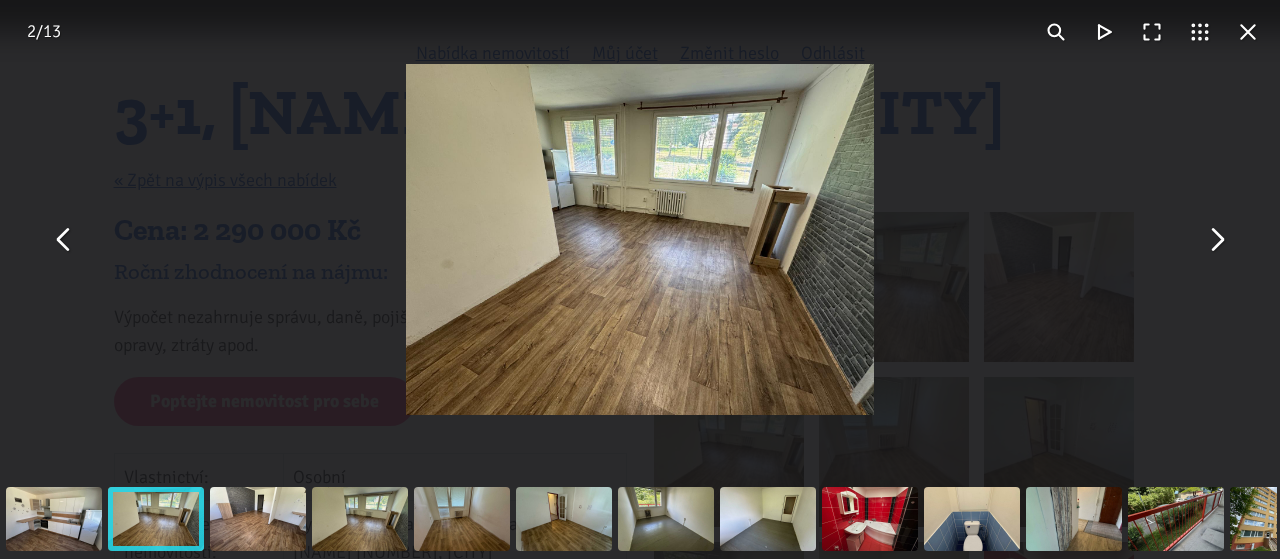 click at bounding box center [1216, 240] 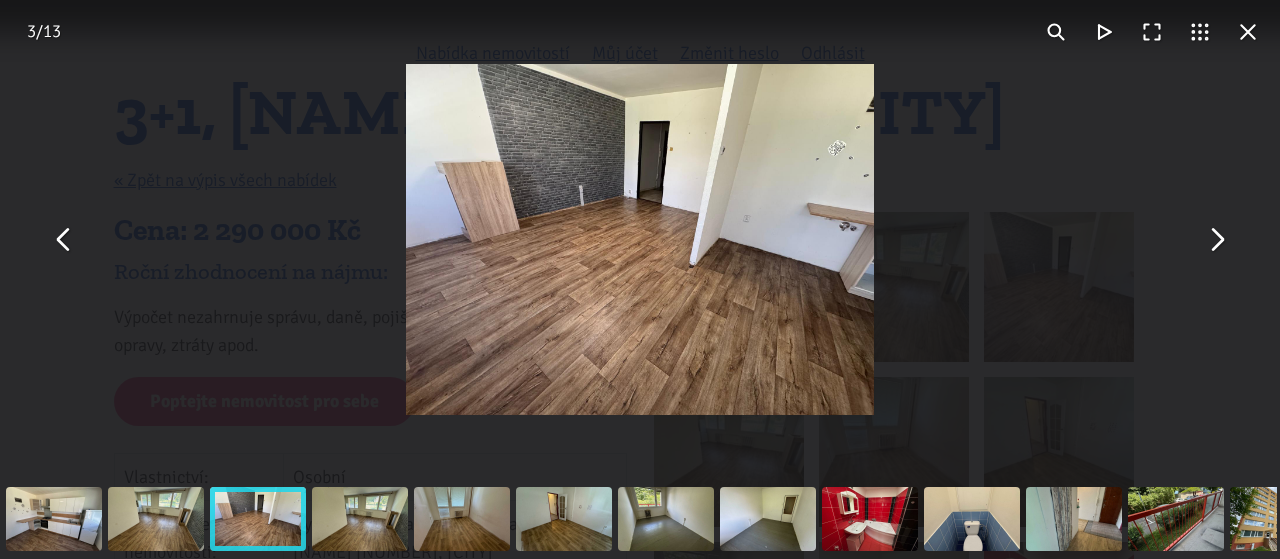 click at bounding box center [1216, 240] 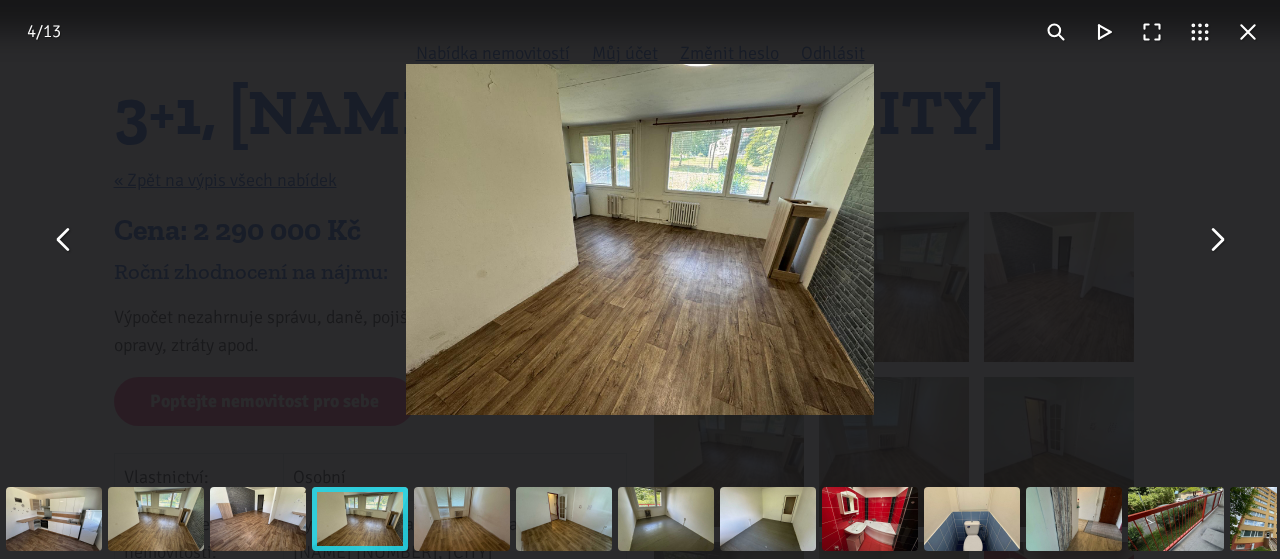 click at bounding box center (1216, 240) 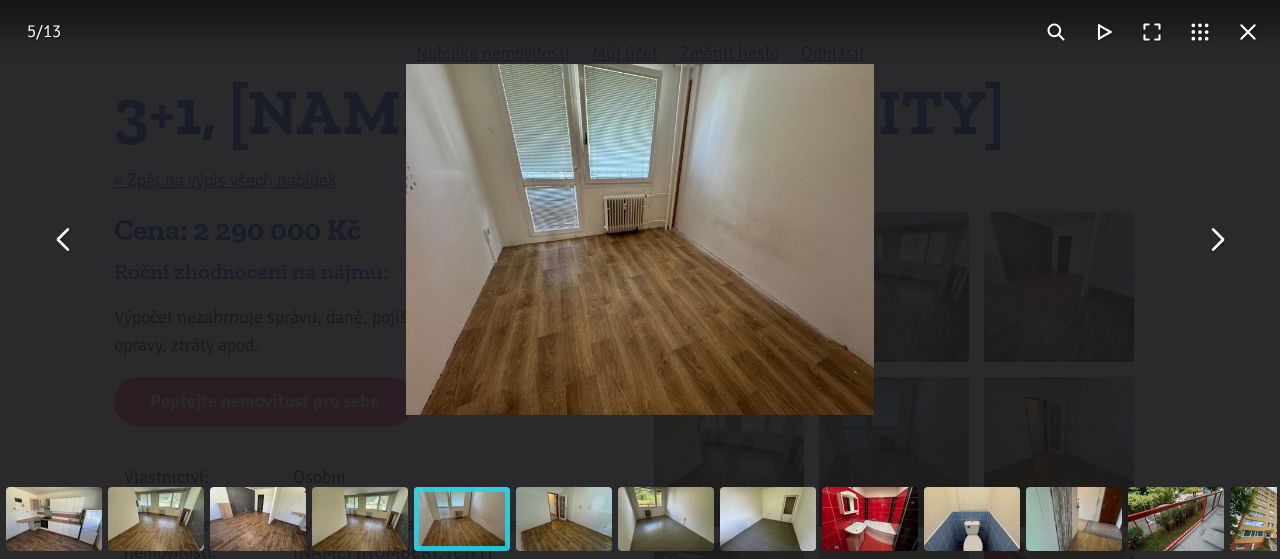 click at bounding box center (1216, 240) 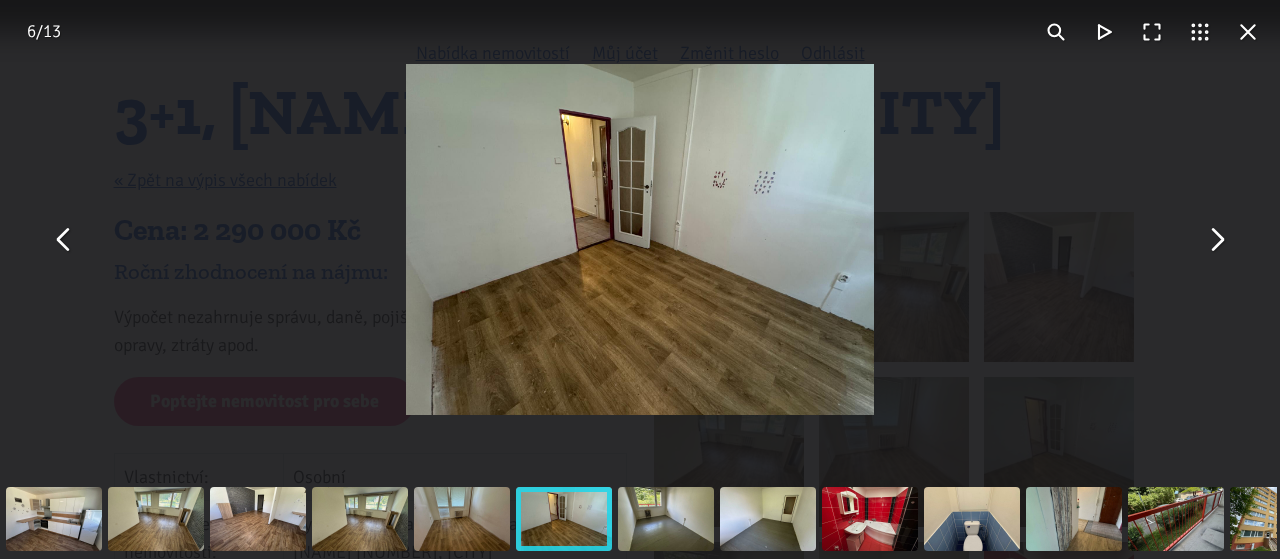 click at bounding box center [1216, 240] 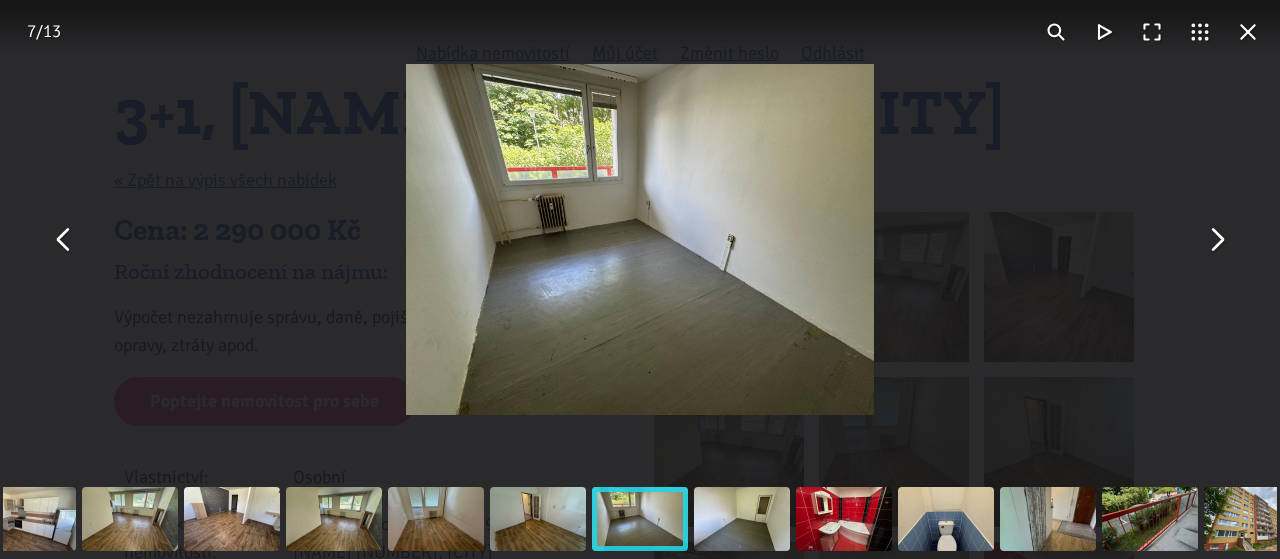 click at bounding box center [1216, 240] 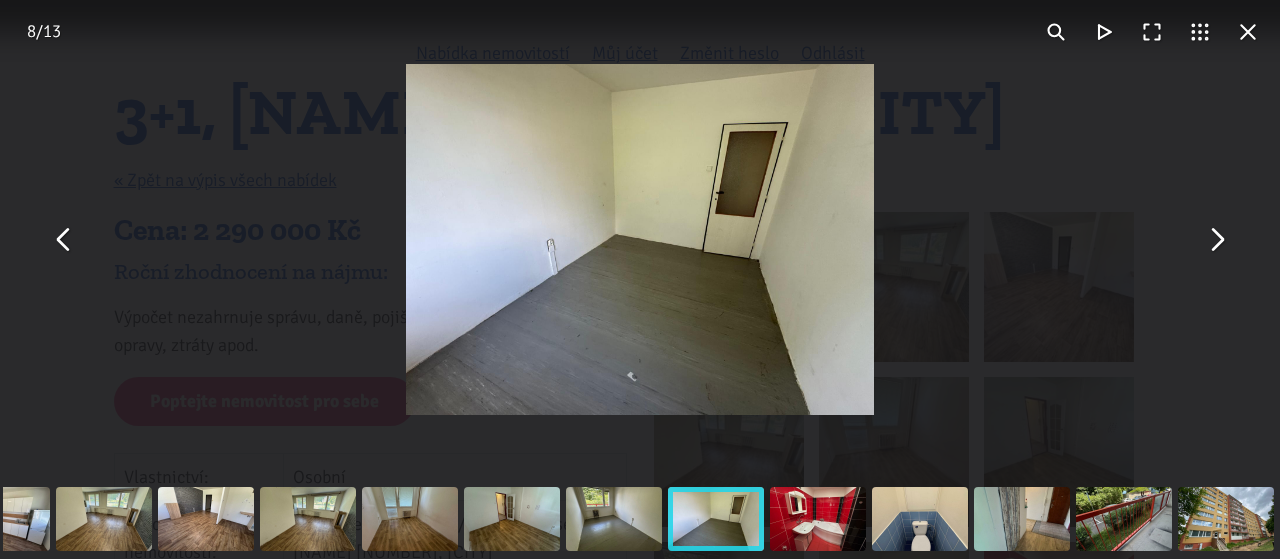 click at bounding box center (64, 240) 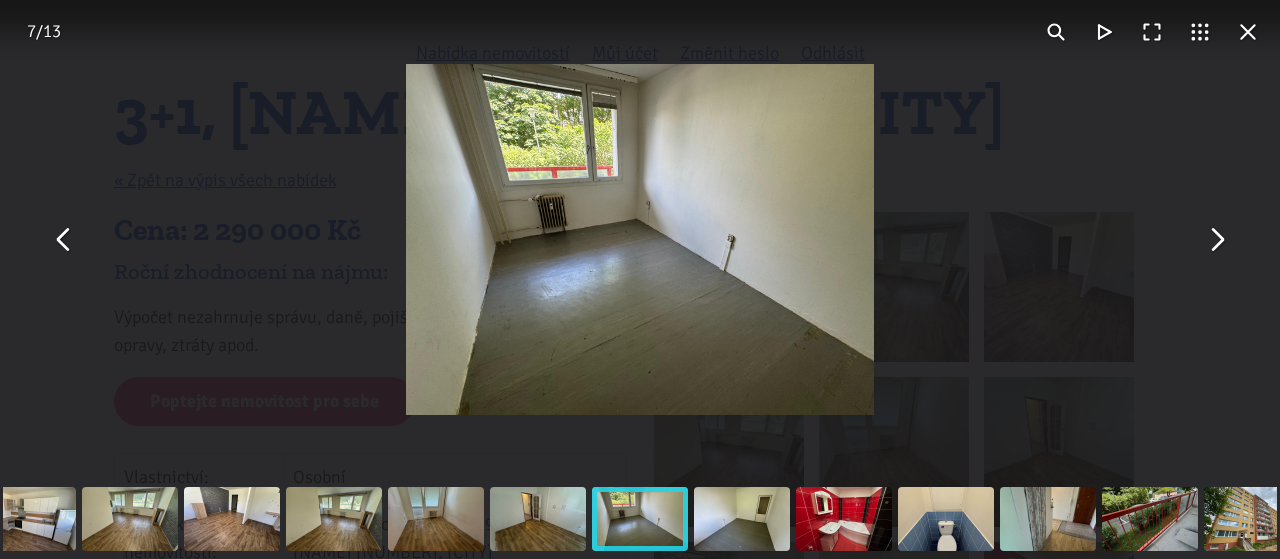 click at bounding box center [1216, 240] 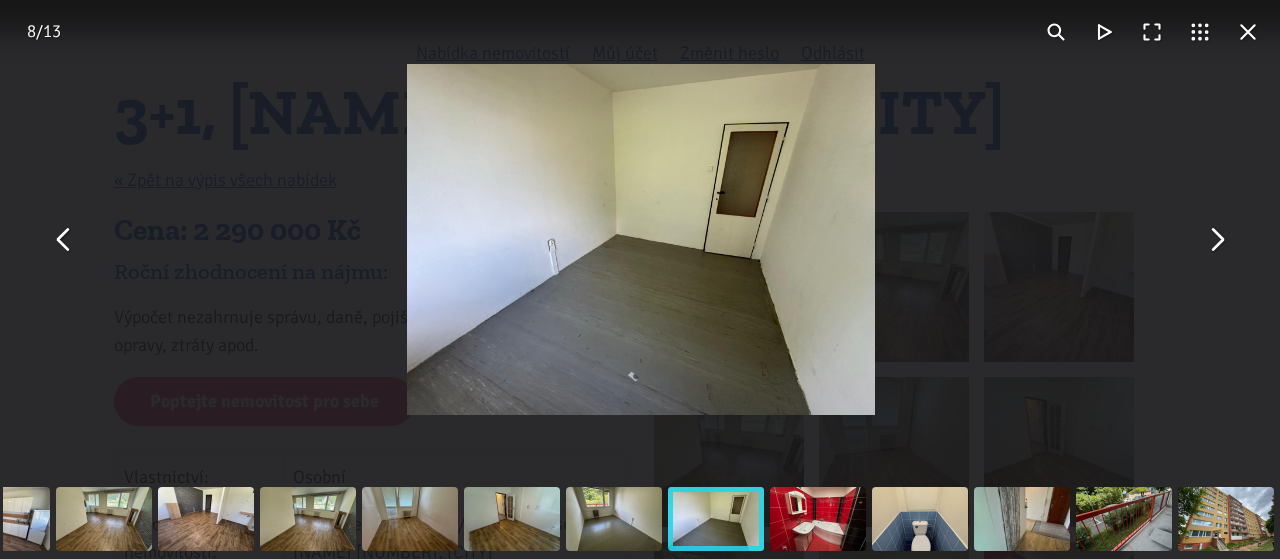 click at bounding box center (1216, 240) 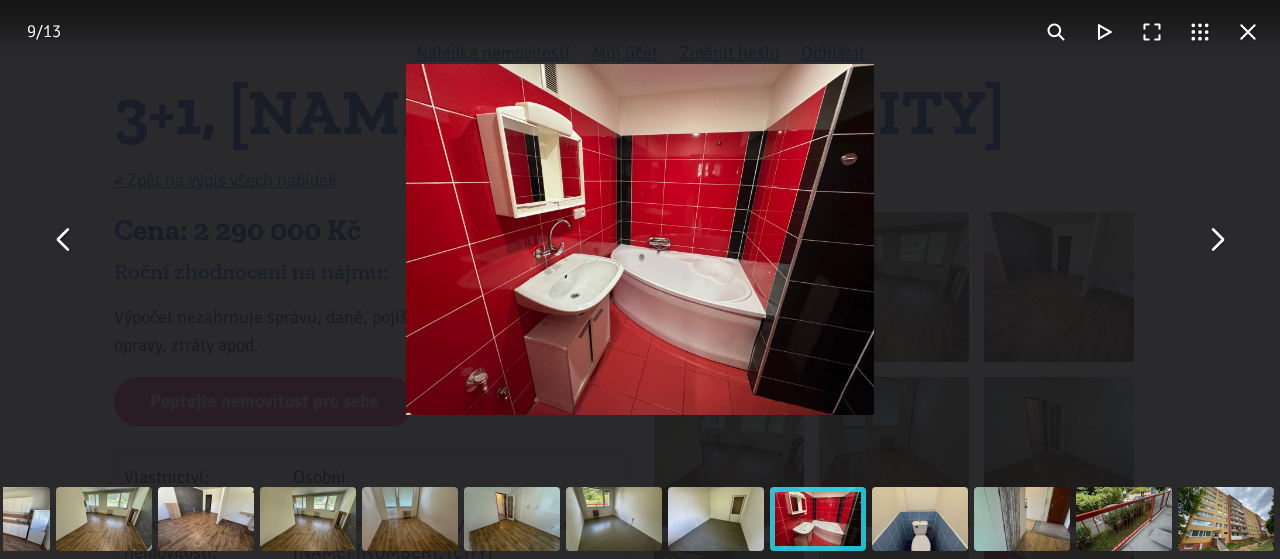 click at bounding box center [1216, 240] 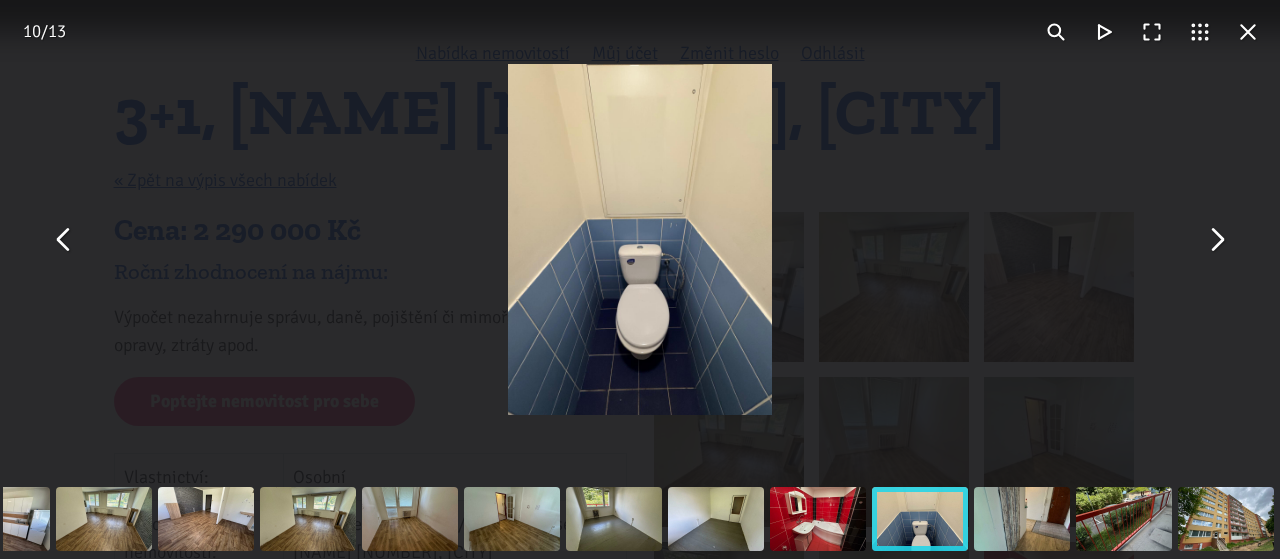 click at bounding box center [1216, 240] 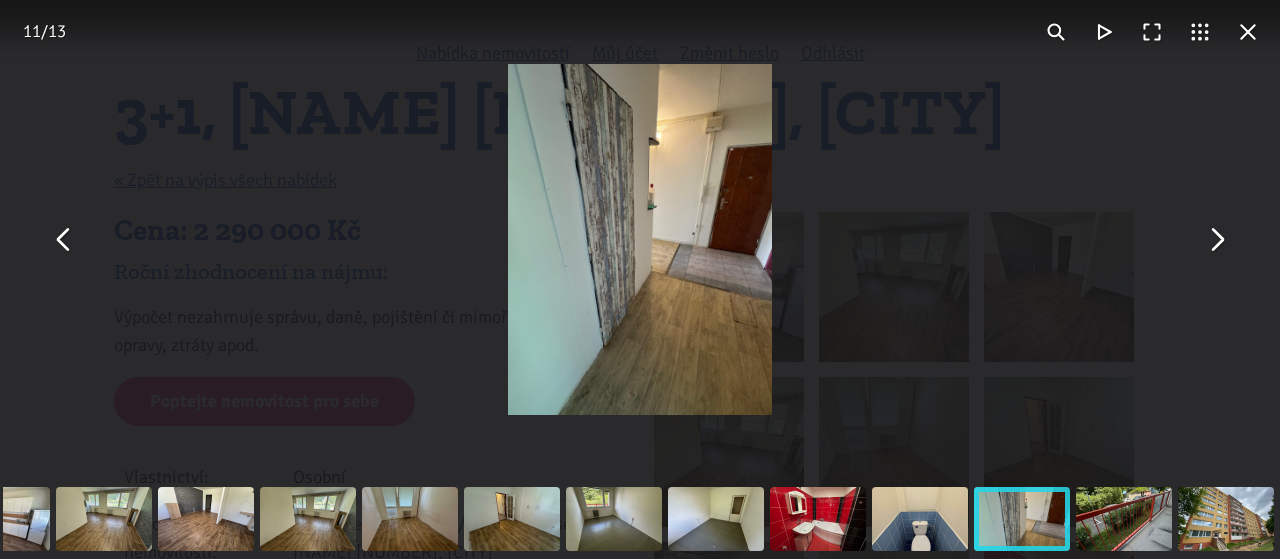 click at bounding box center (1216, 240) 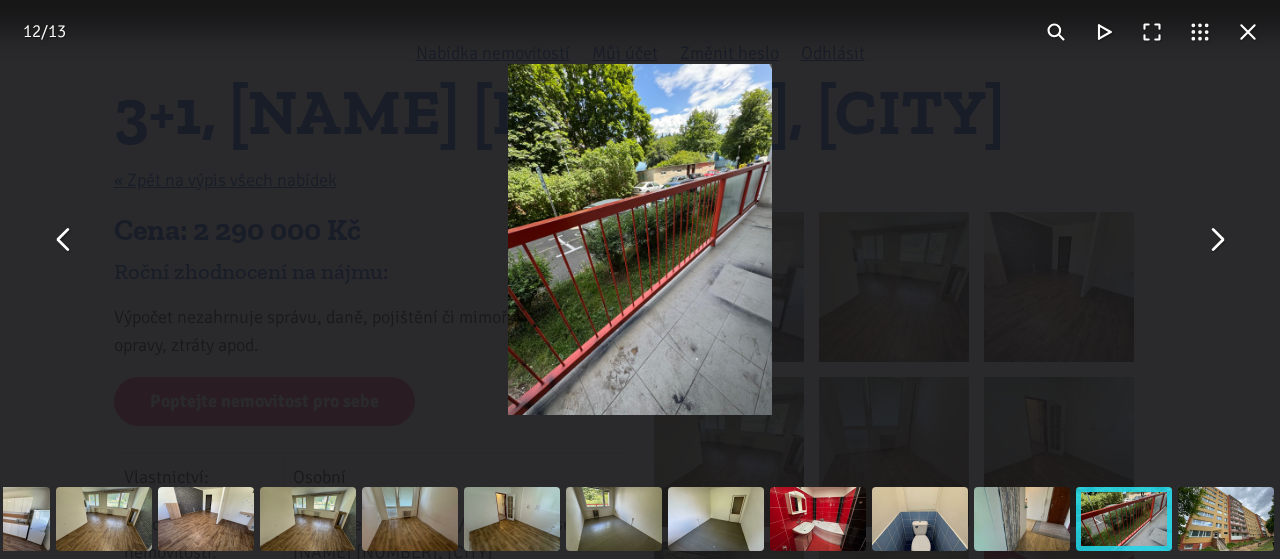 click at bounding box center [64, 240] 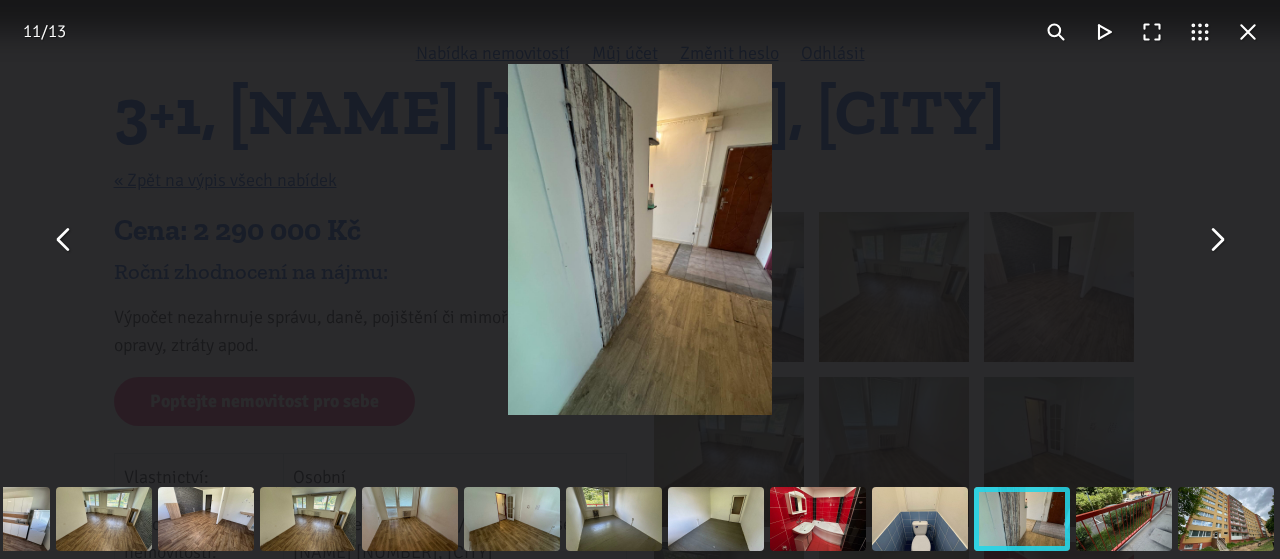 click at bounding box center (1216, 240) 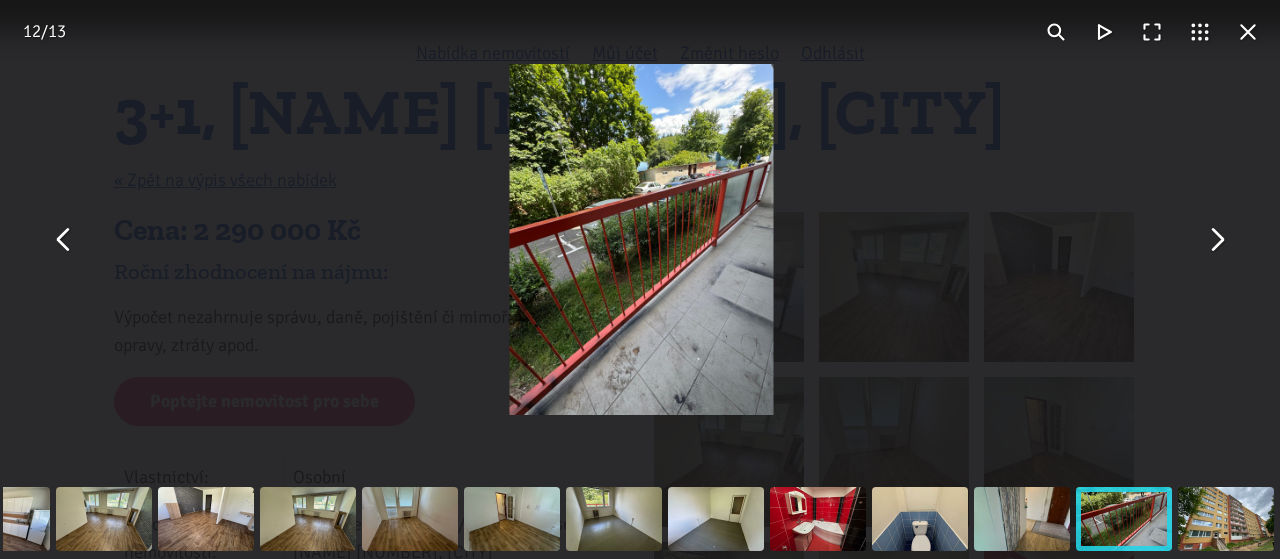 click at bounding box center (1216, 240) 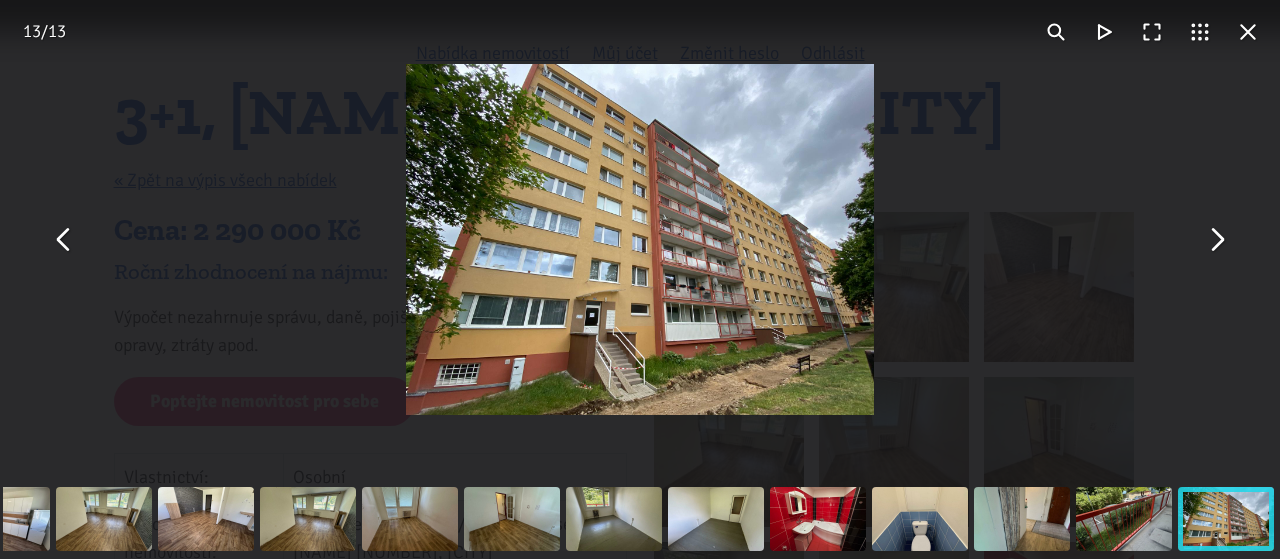 click at bounding box center [1216, 240] 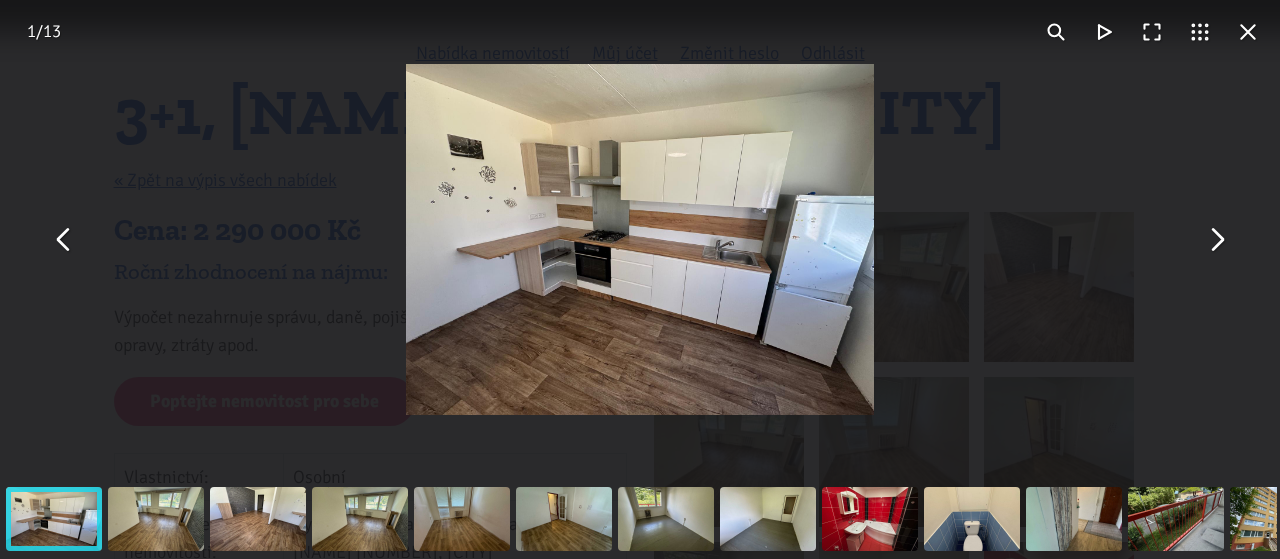 click at bounding box center [1216, 240] 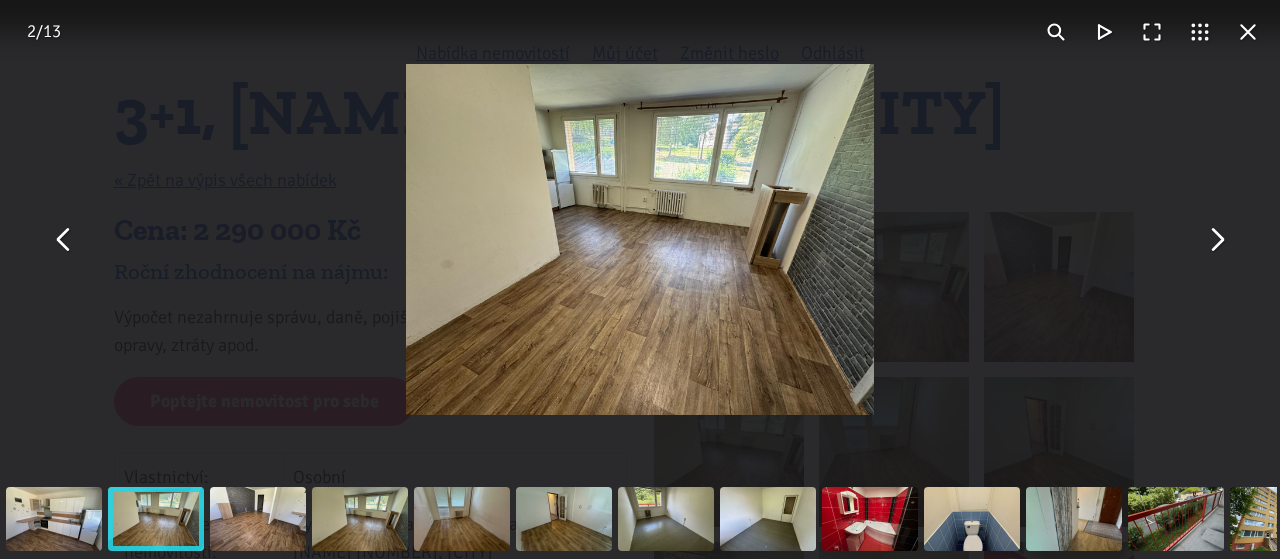 click at bounding box center [64, 240] 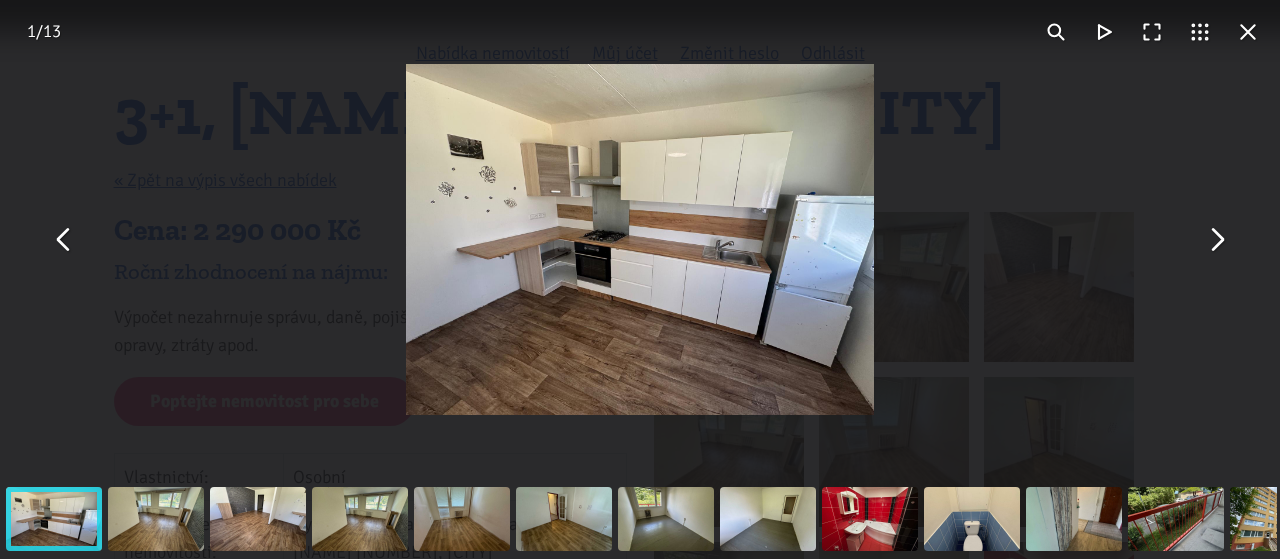 click at bounding box center [1216, 240] 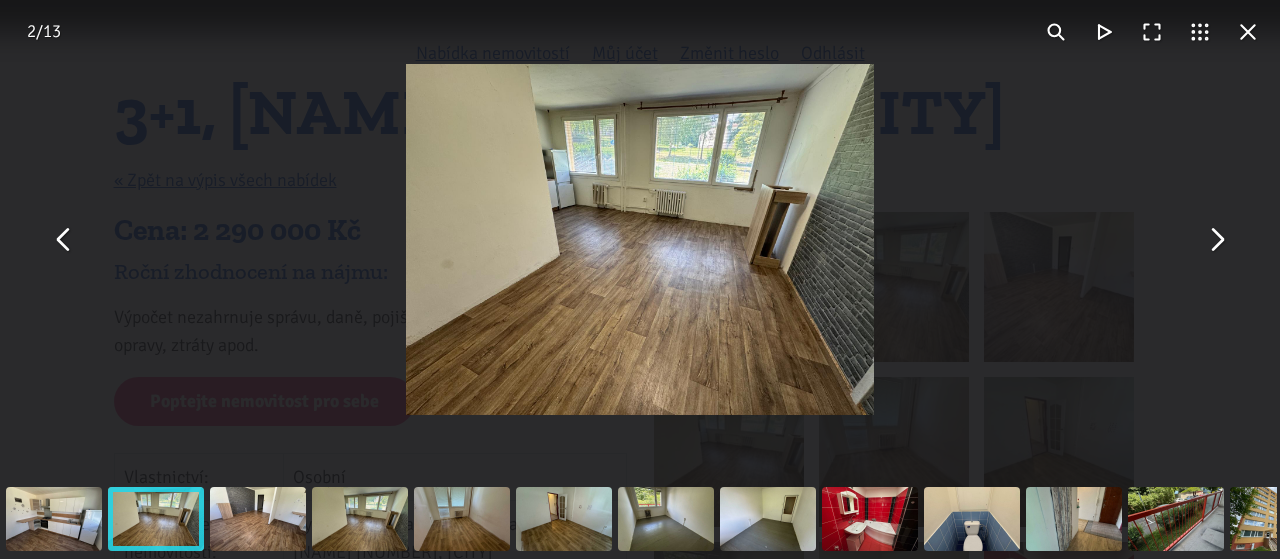click at bounding box center [1248, 32] 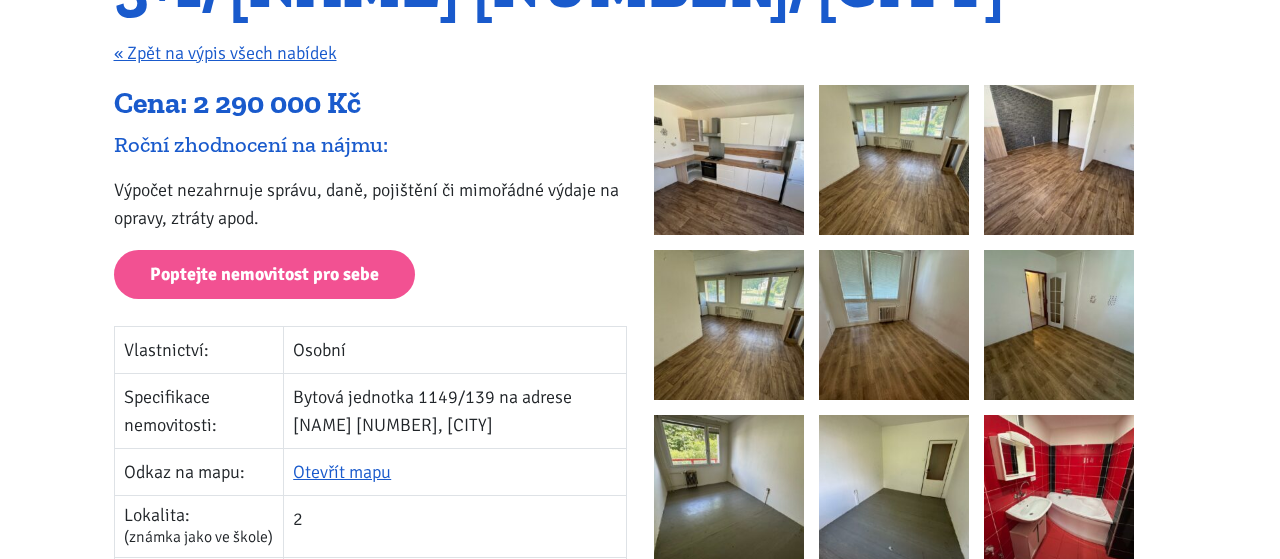 scroll, scrollTop: 416, scrollLeft: 0, axis: vertical 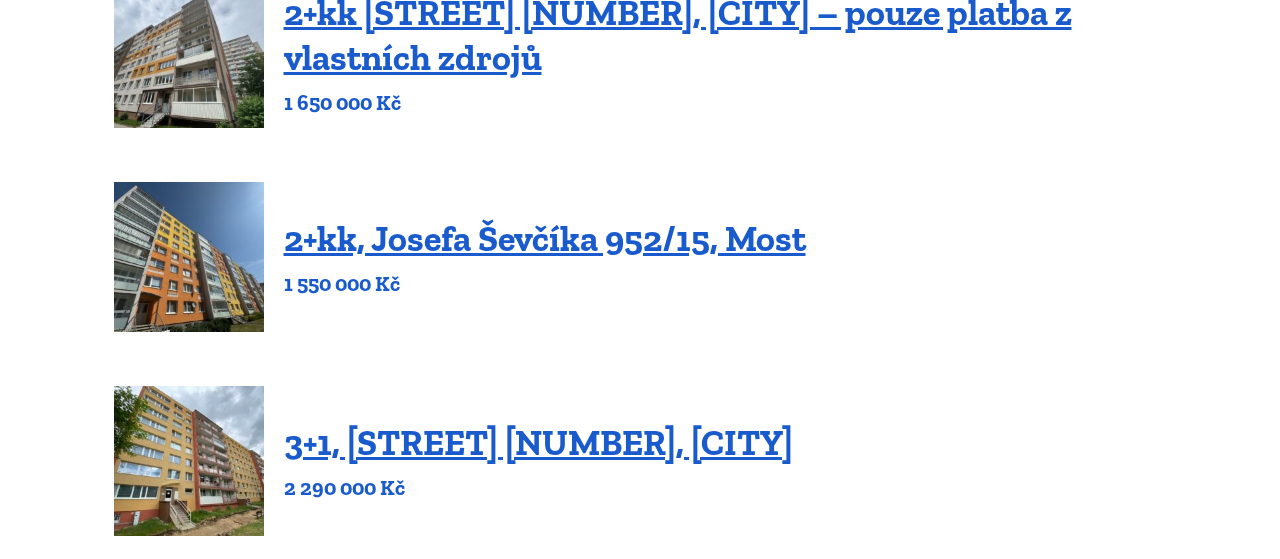 click at bounding box center (189, 257) 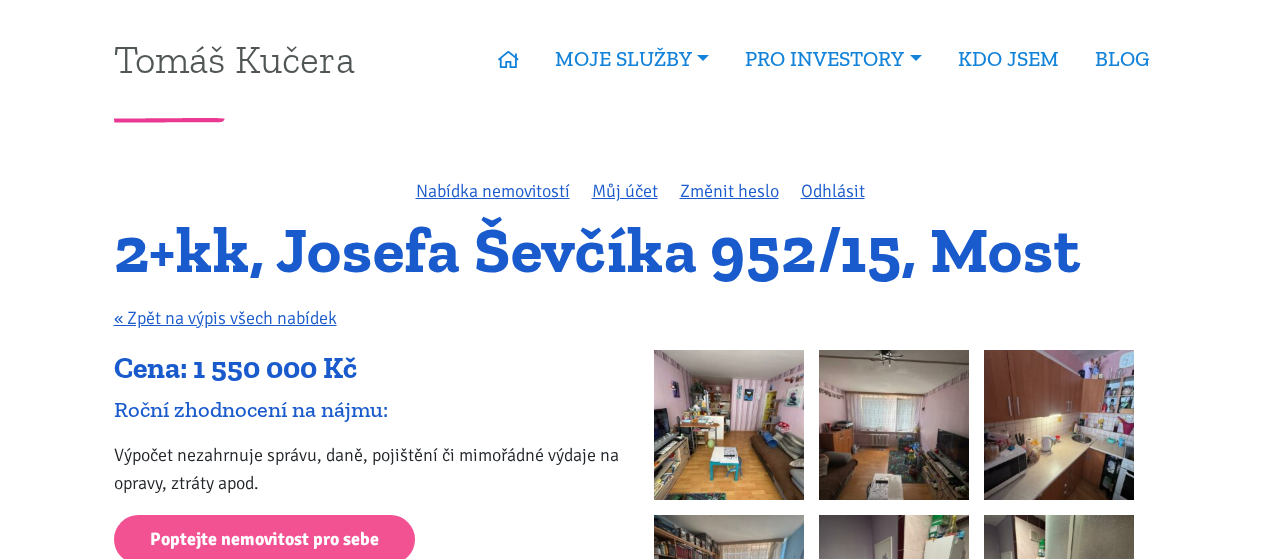 scroll, scrollTop: 139, scrollLeft: 0, axis: vertical 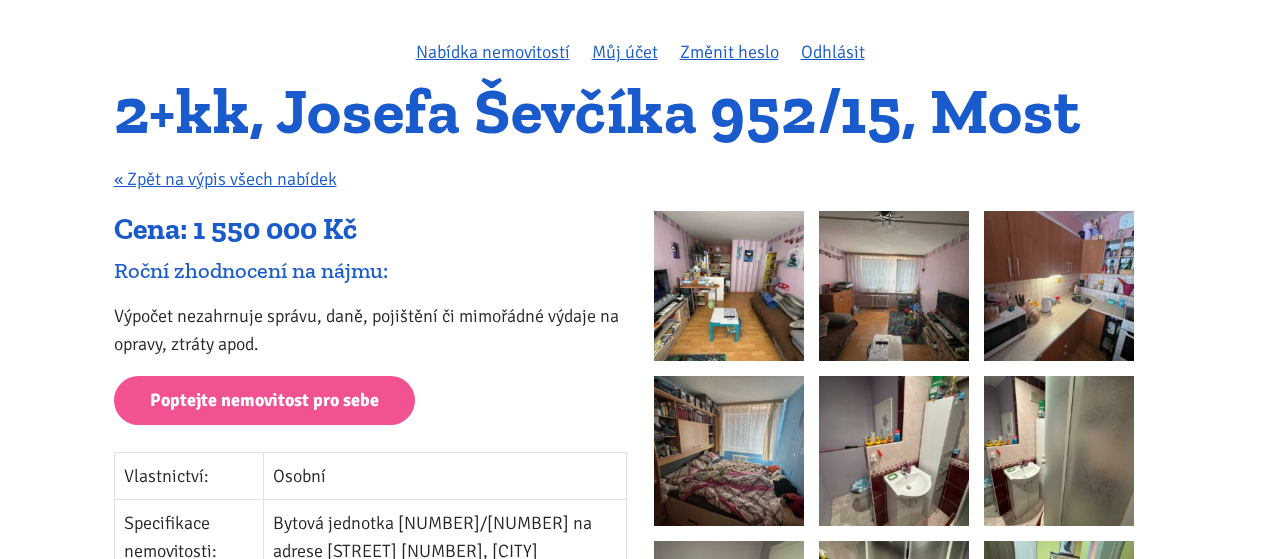 click at bounding box center [729, 286] 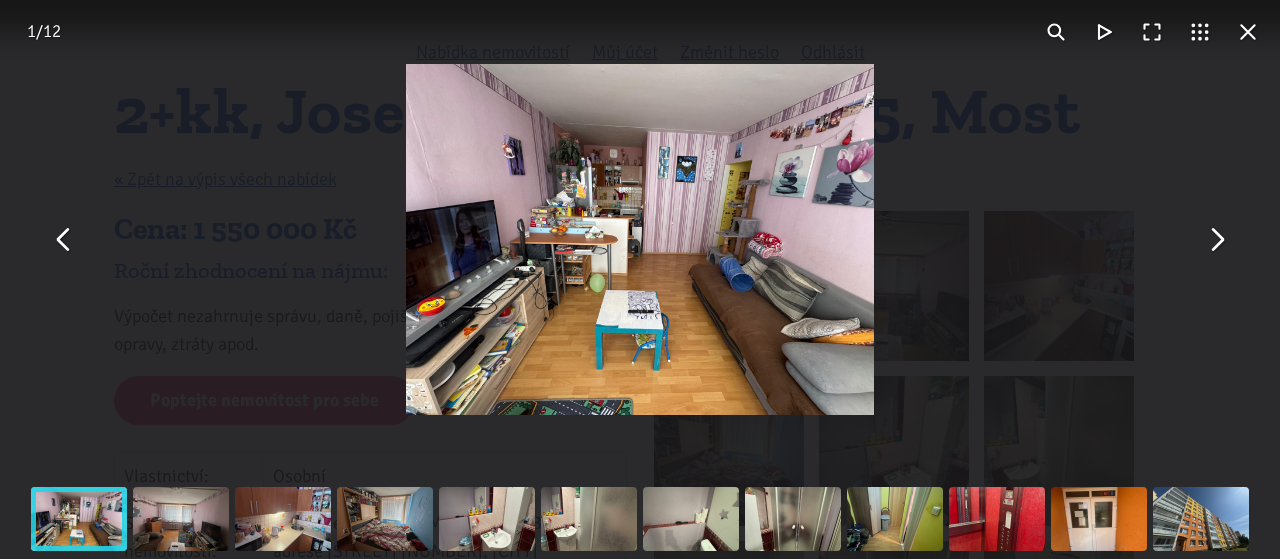 click at bounding box center (1216, 240) 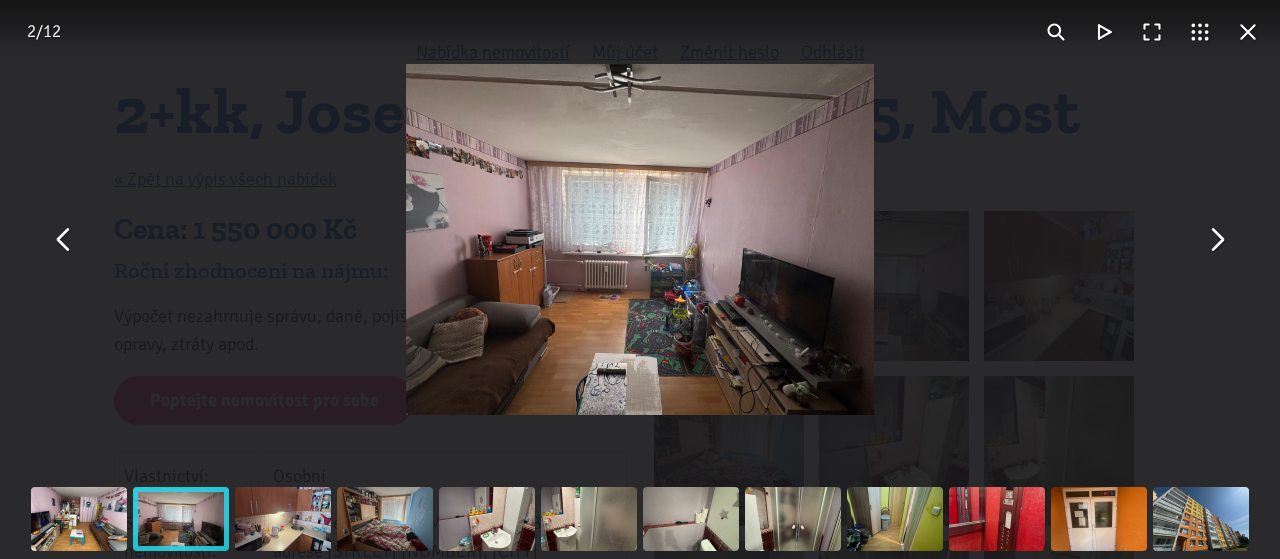 click at bounding box center [1216, 240] 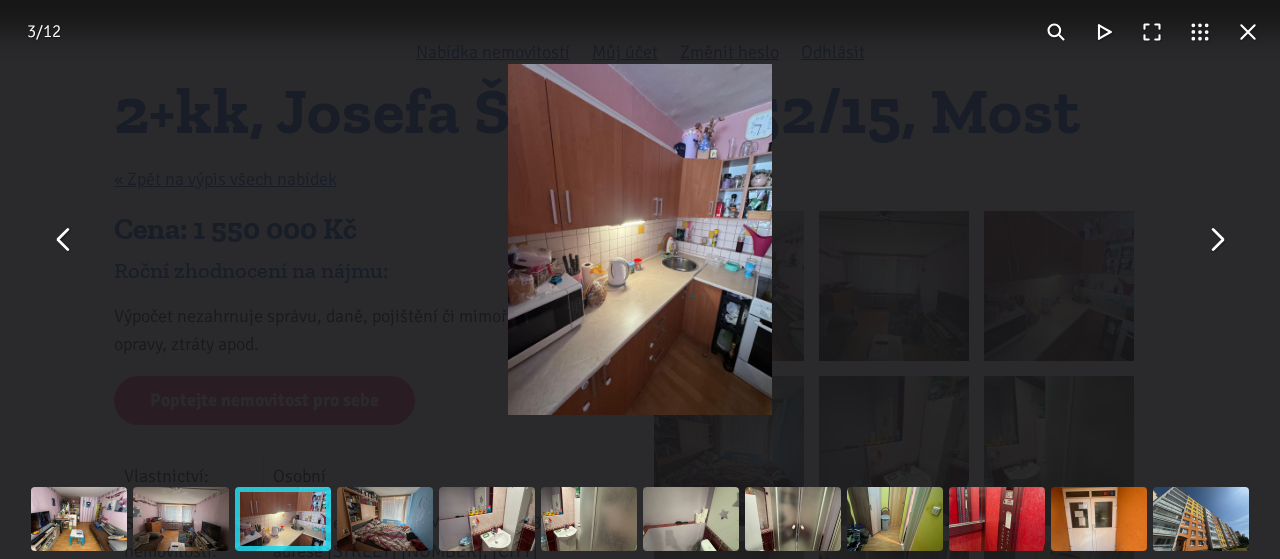 click at bounding box center [1216, 240] 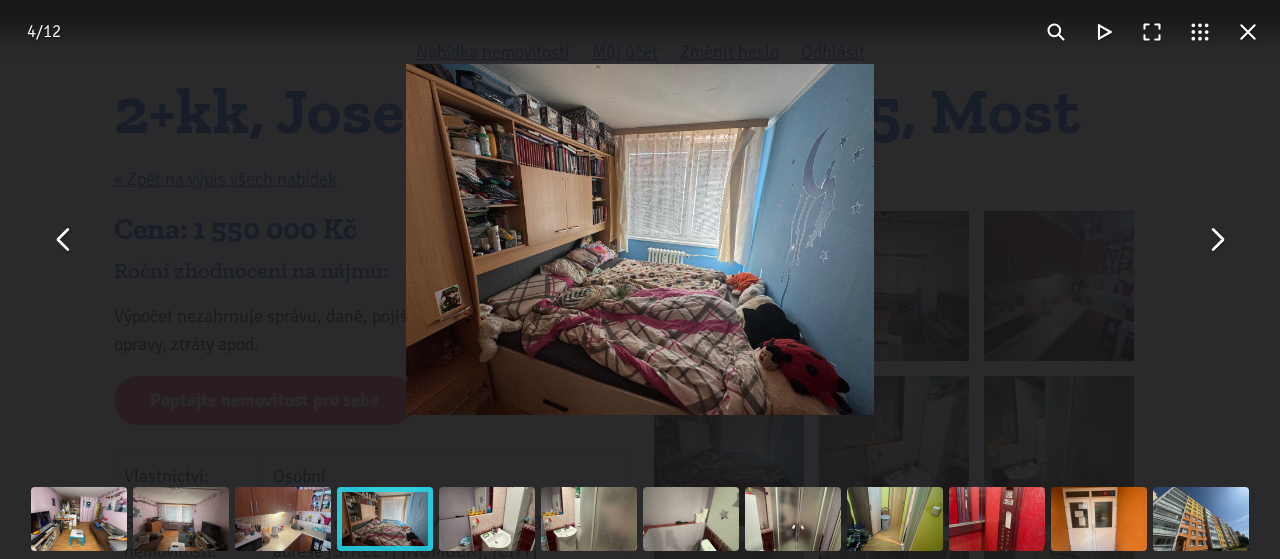 click at bounding box center (1216, 240) 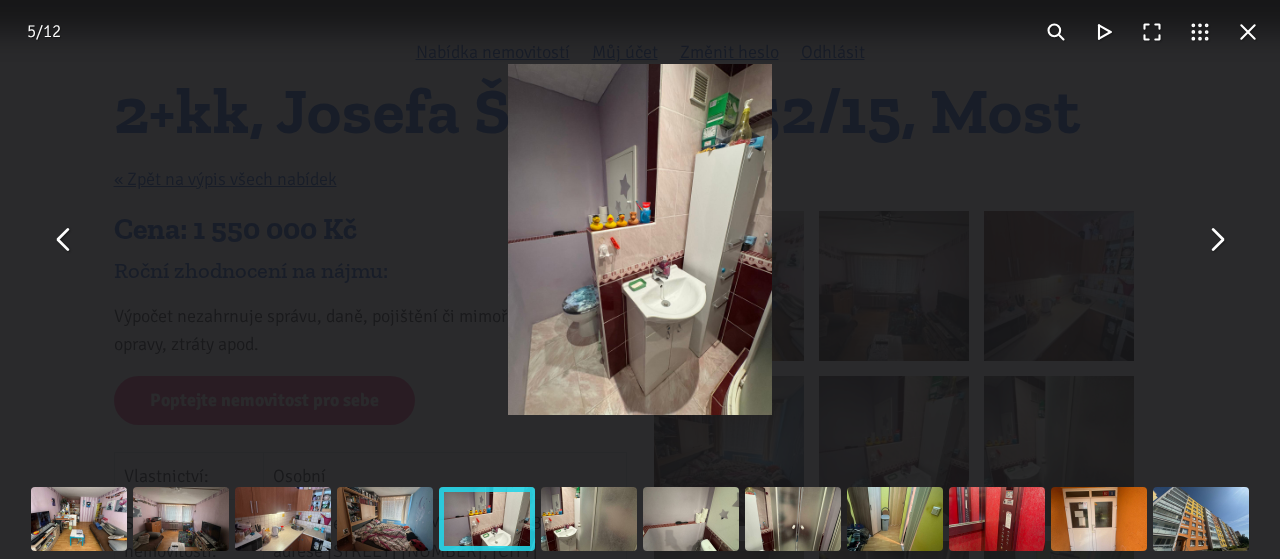 click at bounding box center (1216, 240) 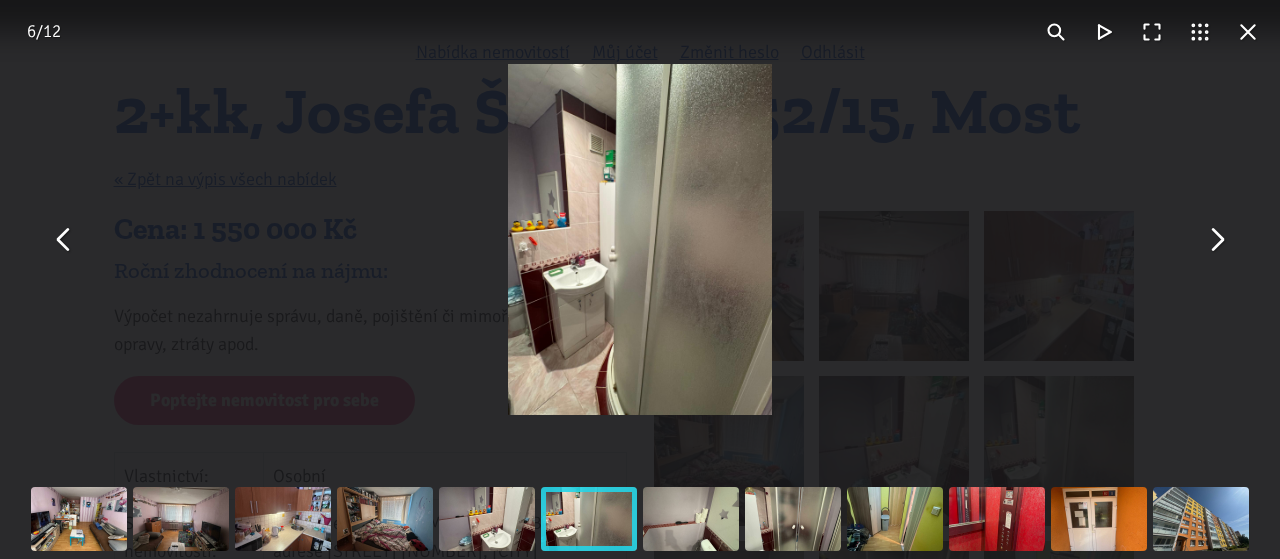 click at bounding box center [1216, 240] 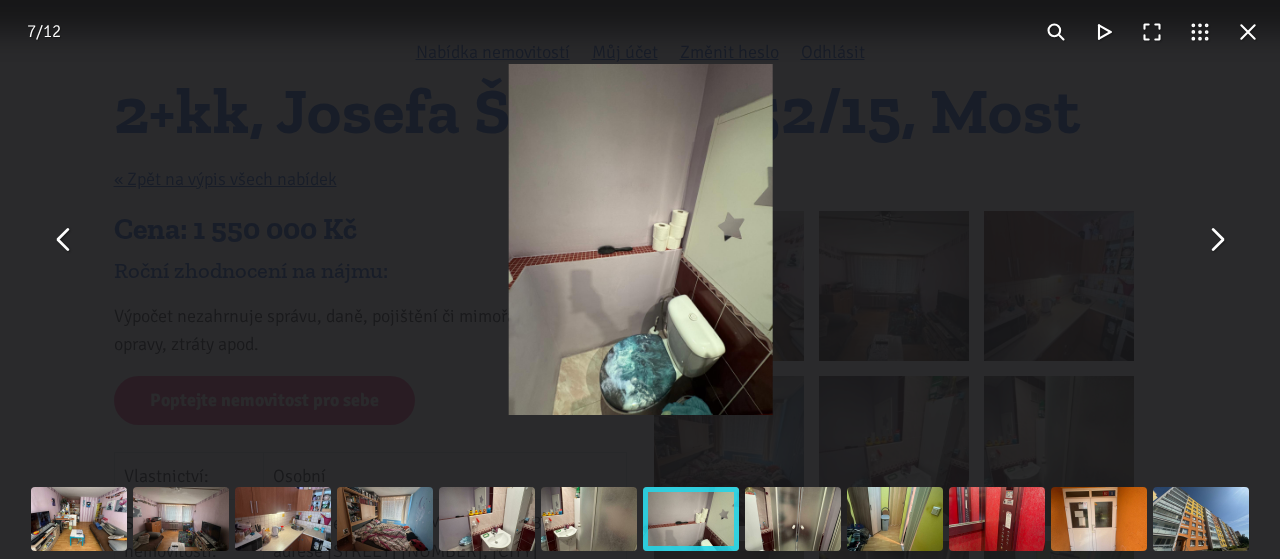 click at bounding box center (1216, 240) 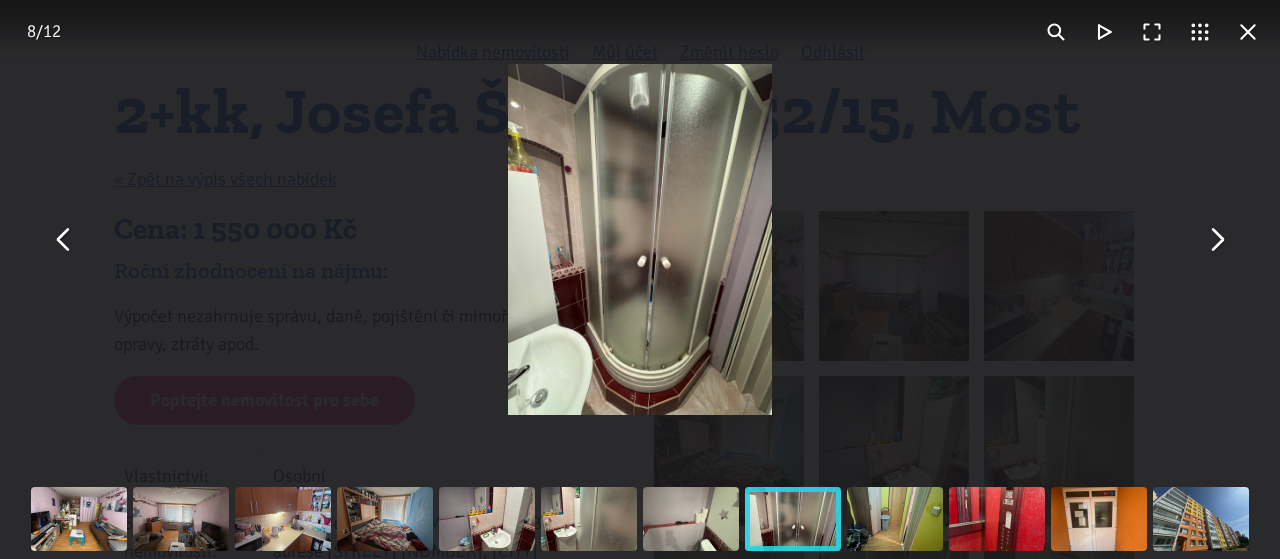 click at bounding box center (1216, 240) 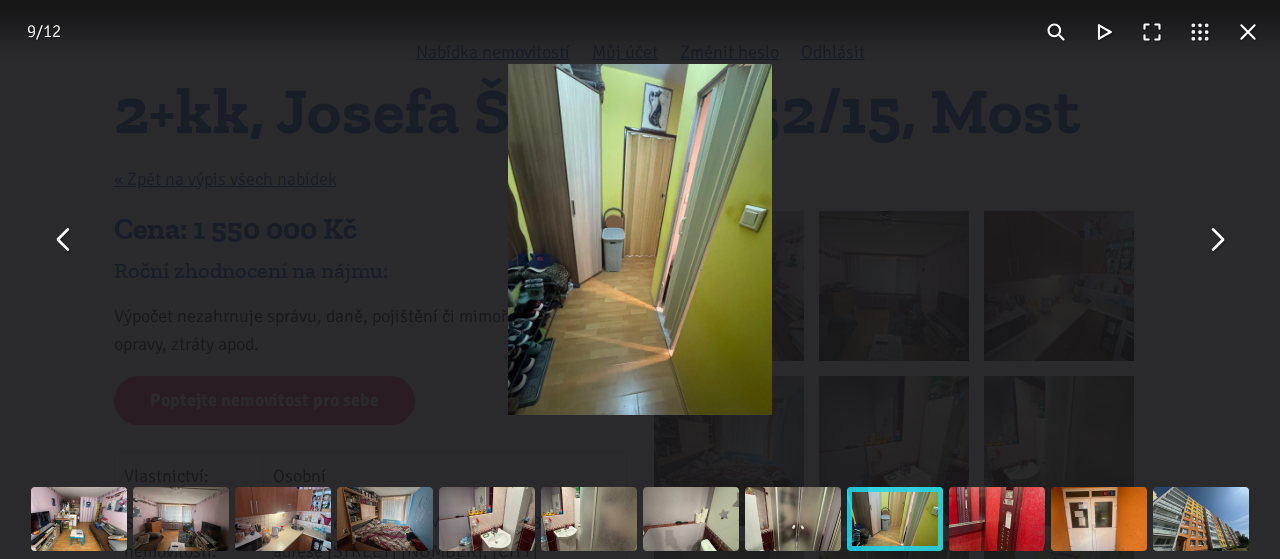 click at bounding box center (1216, 240) 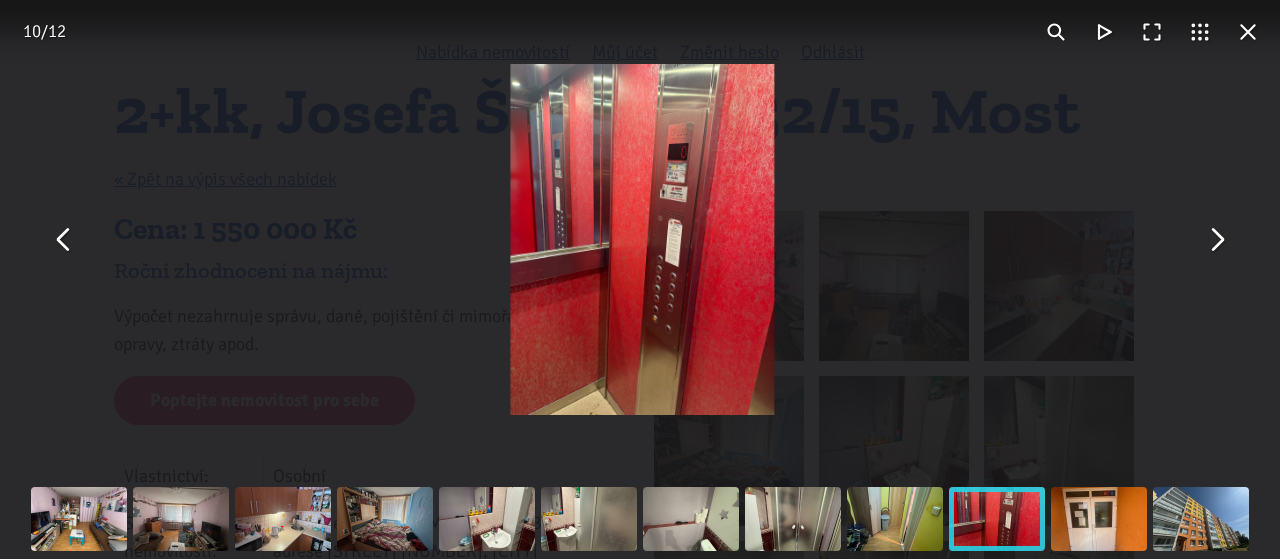 click at bounding box center (1216, 240) 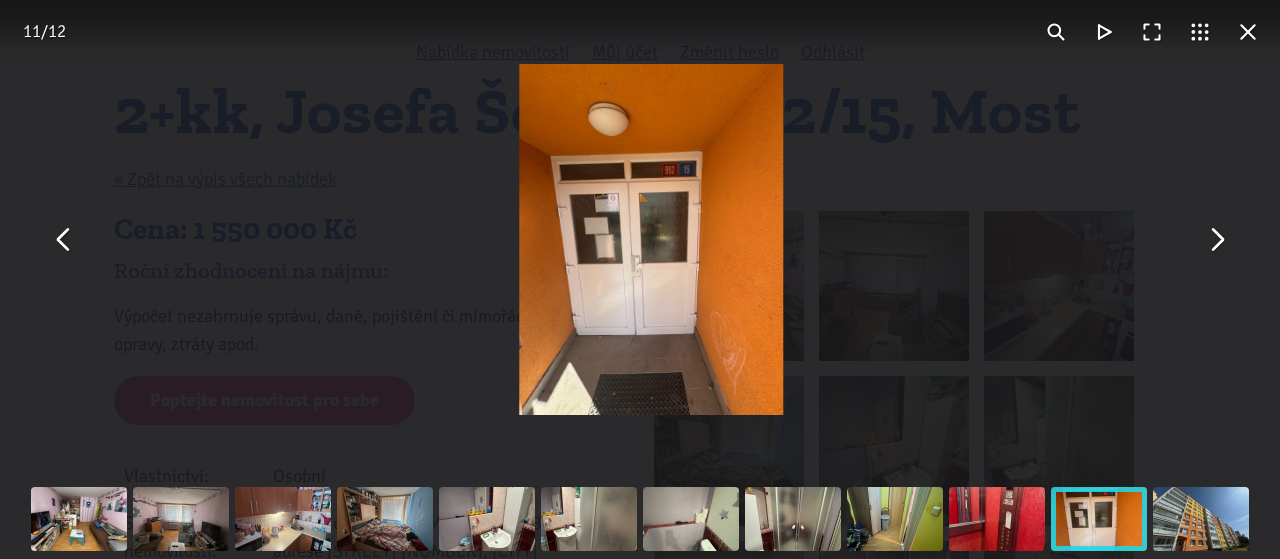 click at bounding box center (1216, 240) 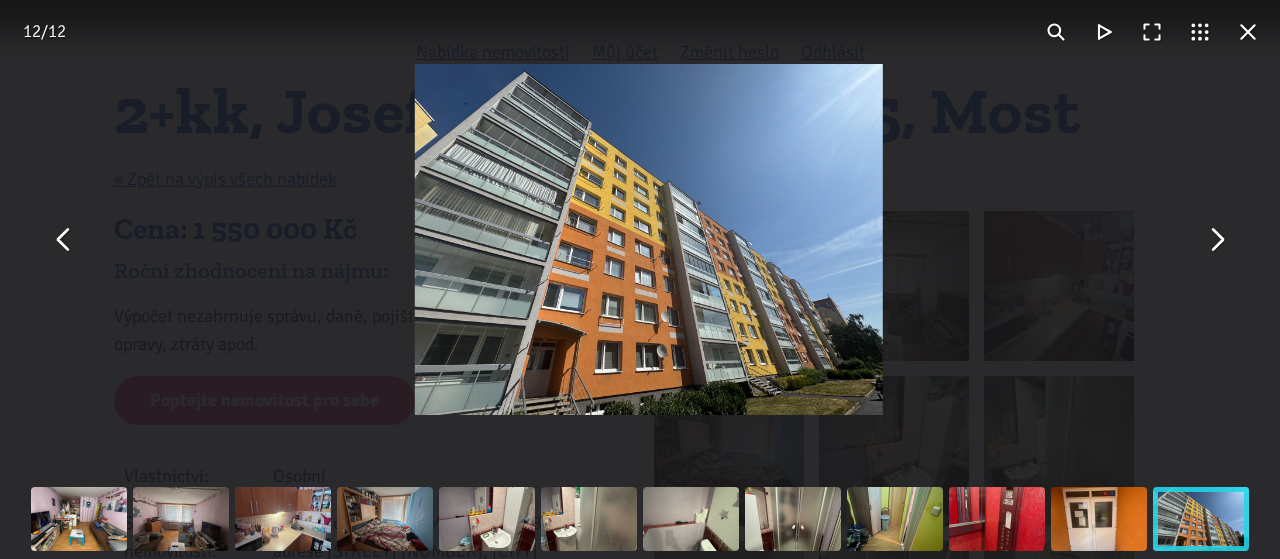 click at bounding box center [1216, 240] 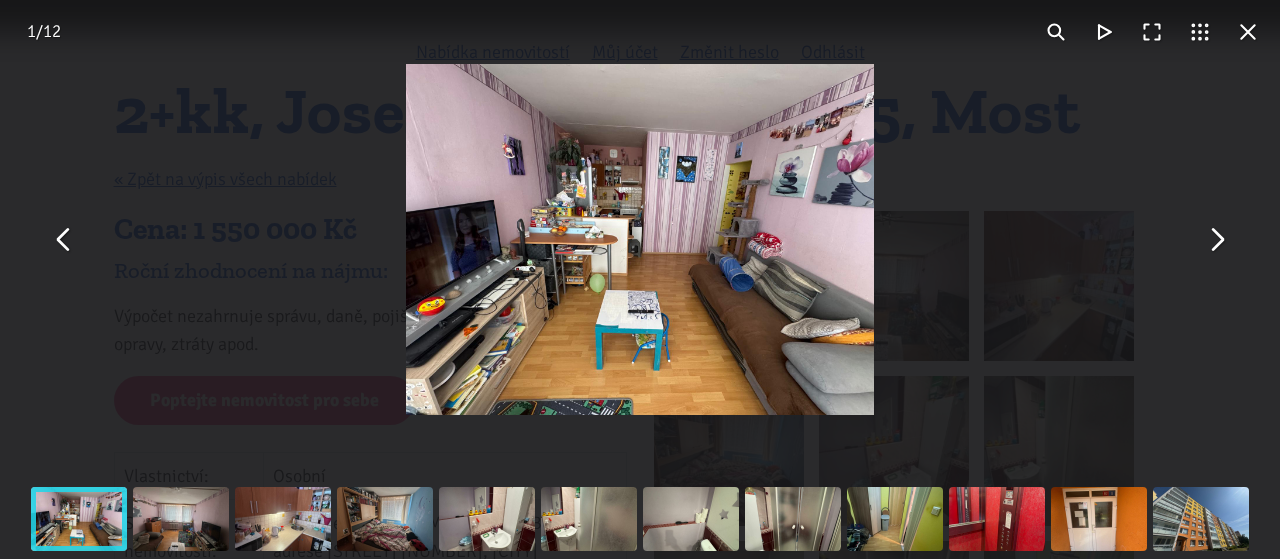 click at bounding box center [1216, 240] 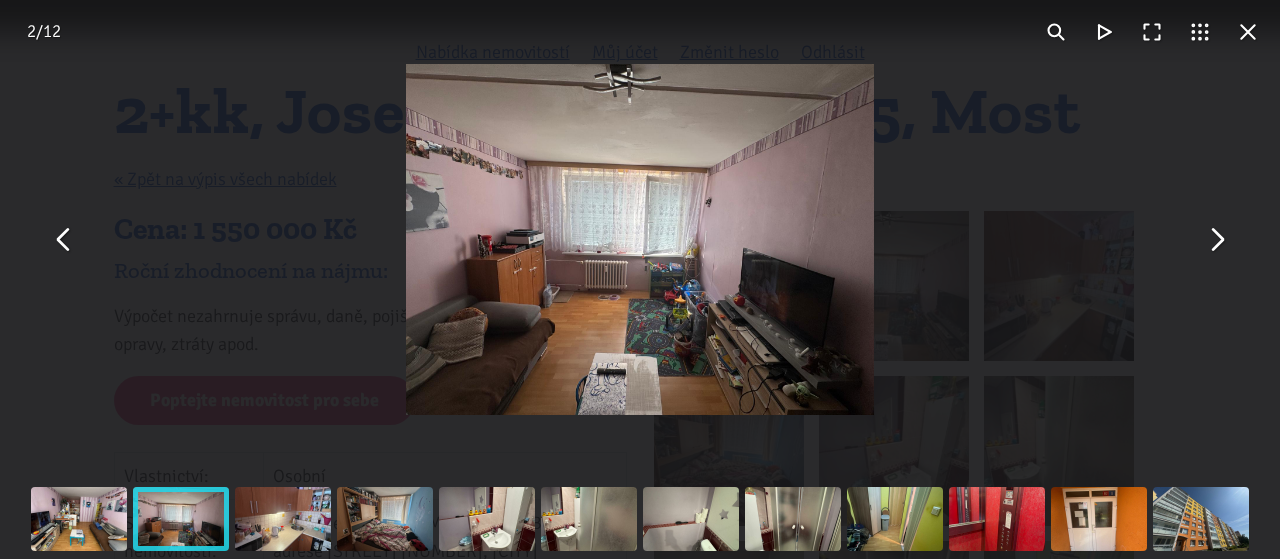 click at bounding box center (1216, 240) 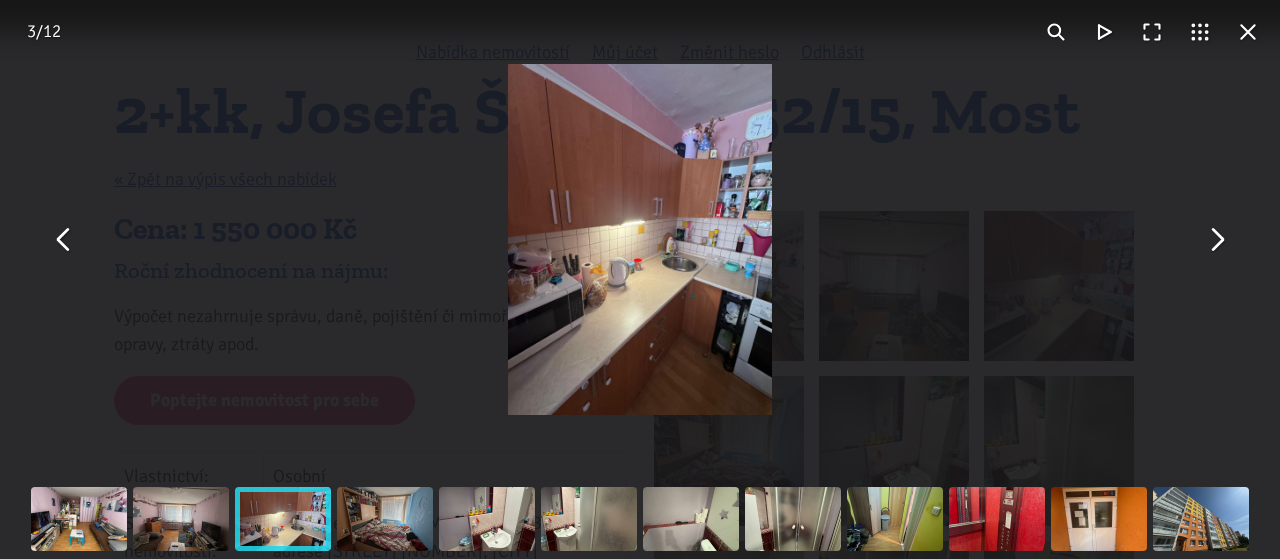 click at bounding box center (1216, 240) 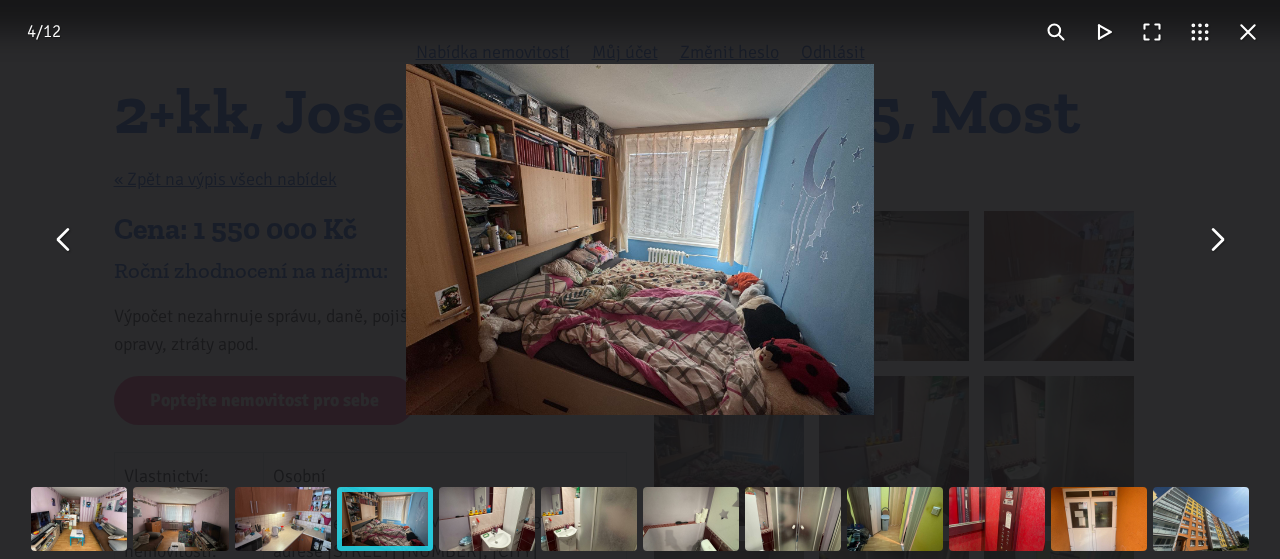 click at bounding box center [1248, 32] 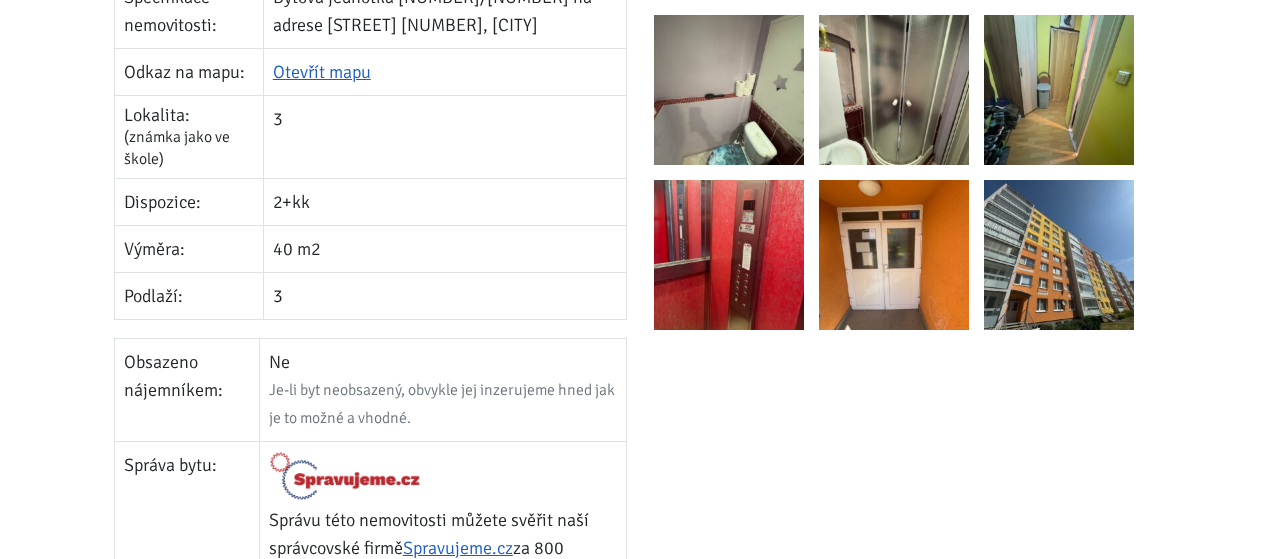 scroll, scrollTop: 554, scrollLeft: 0, axis: vertical 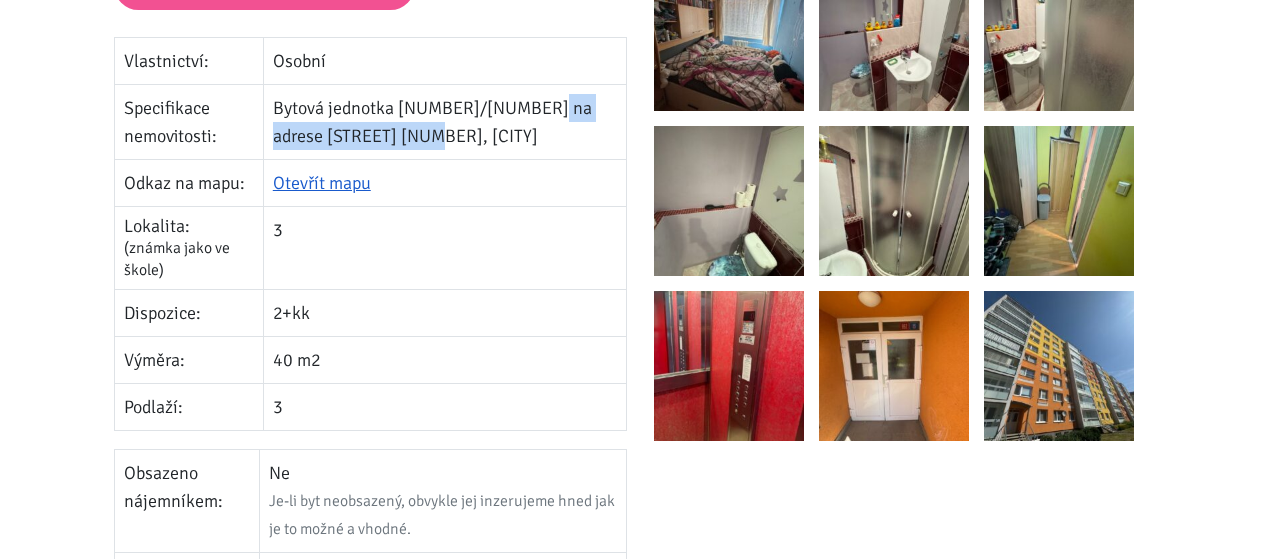 drag, startPoint x: 560, startPoint y: 110, endPoint x: 432, endPoint y: 138, distance: 131.02672 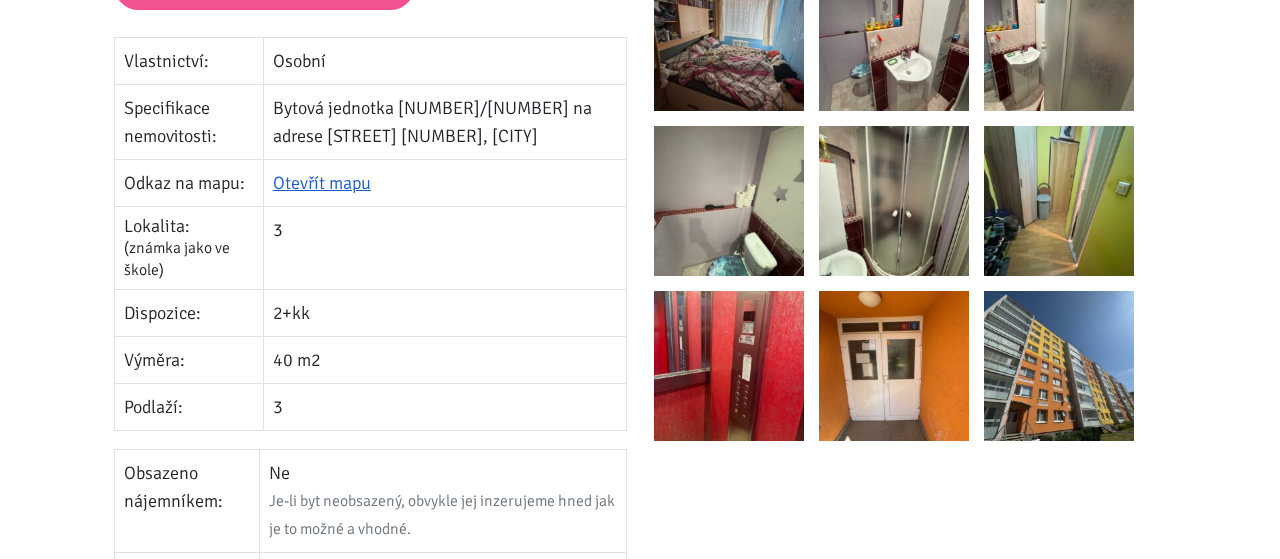 click on "Tomáš Kučera
ÚVOD
MOJE SLUŽBY
Strategický mentoring
Financování bez limitu
Kupte investiční byt
Správa nemovitostí
Rekonstrukce bytů
PRO INVESTORY
Nabídka nemovitostí
Úvěrová kalkulačka
Vzor nájemní smlouvy
Rozšíření pro prohlížeče
Podpisový vzor pro katastr
BLOG" at bounding box center (640, 1242) 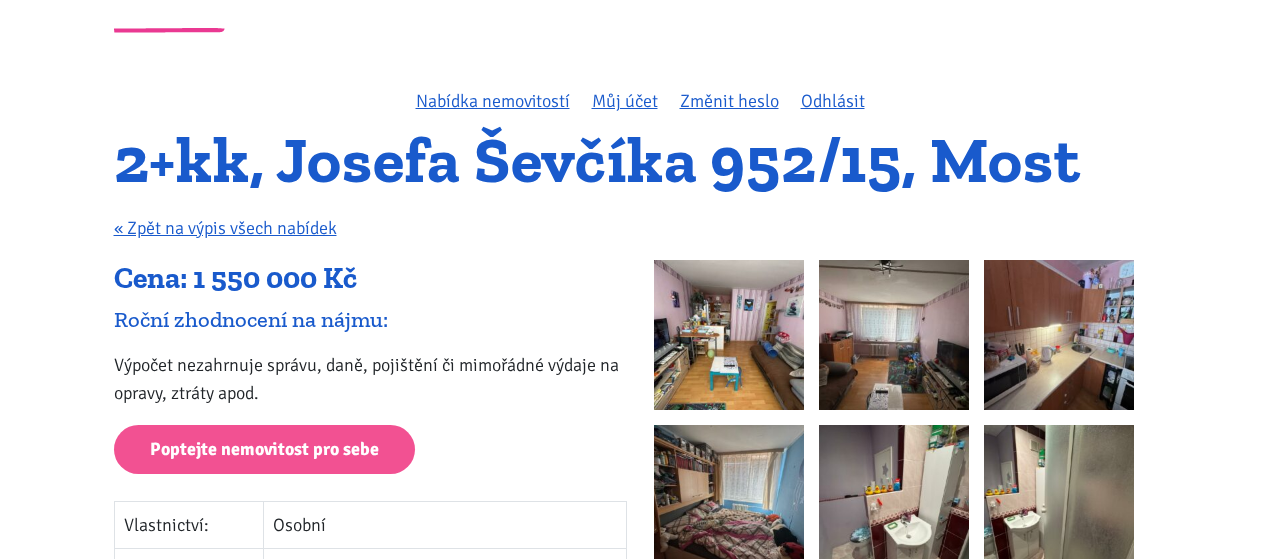scroll, scrollTop: 138, scrollLeft: 0, axis: vertical 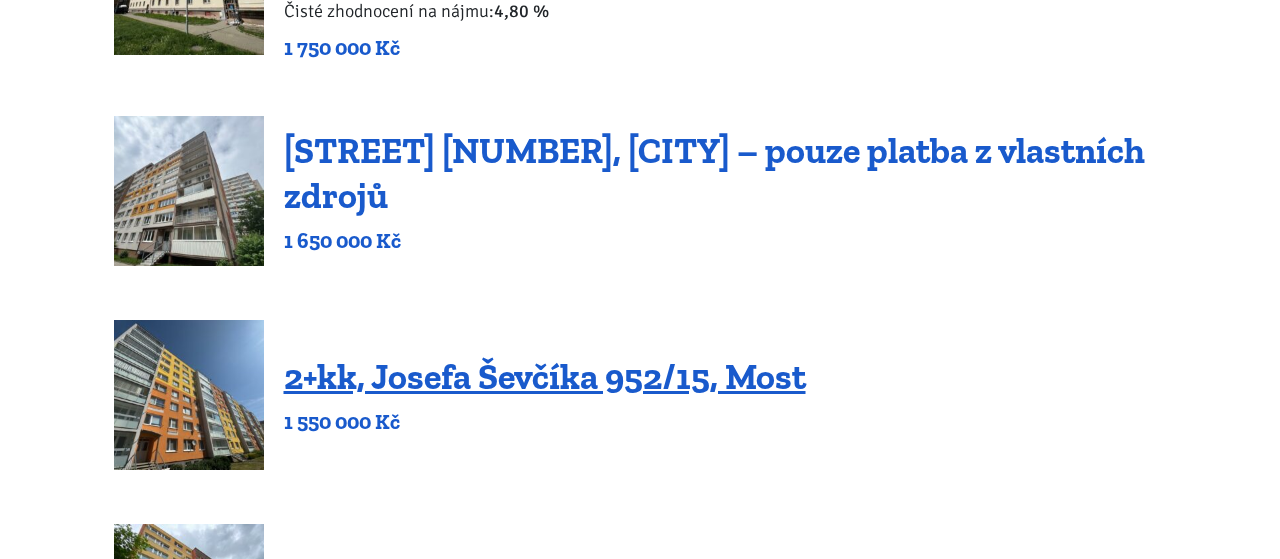 click on "[ROOMS] [STREET] [NUMBER], [CITY] – pouze platba z vlastních zdrojů" at bounding box center (714, 173) 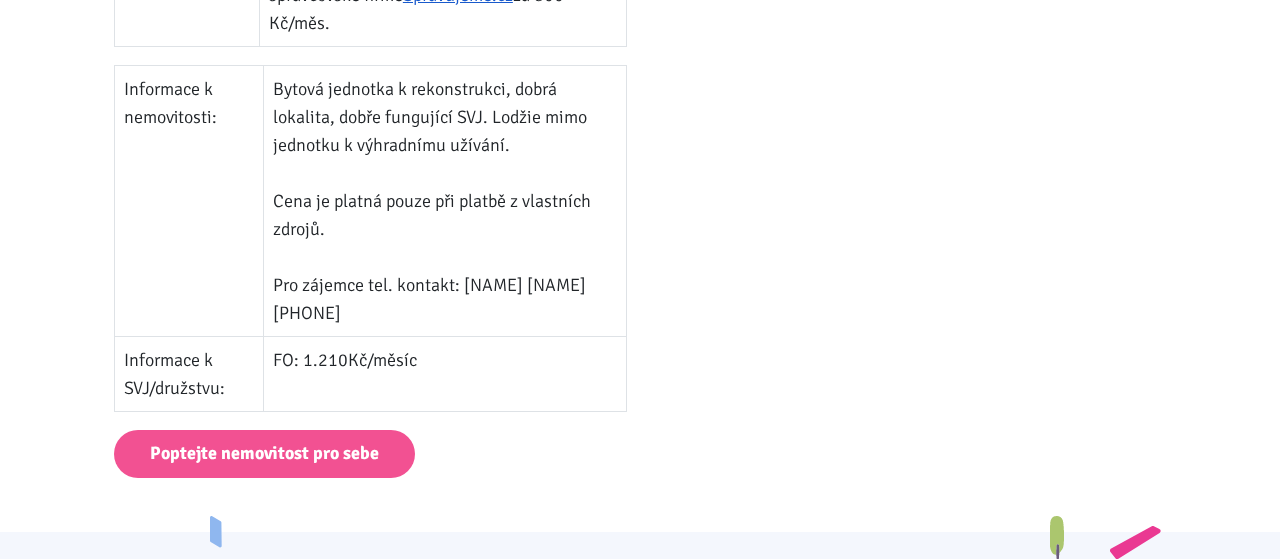 scroll, scrollTop: 1248, scrollLeft: 0, axis: vertical 